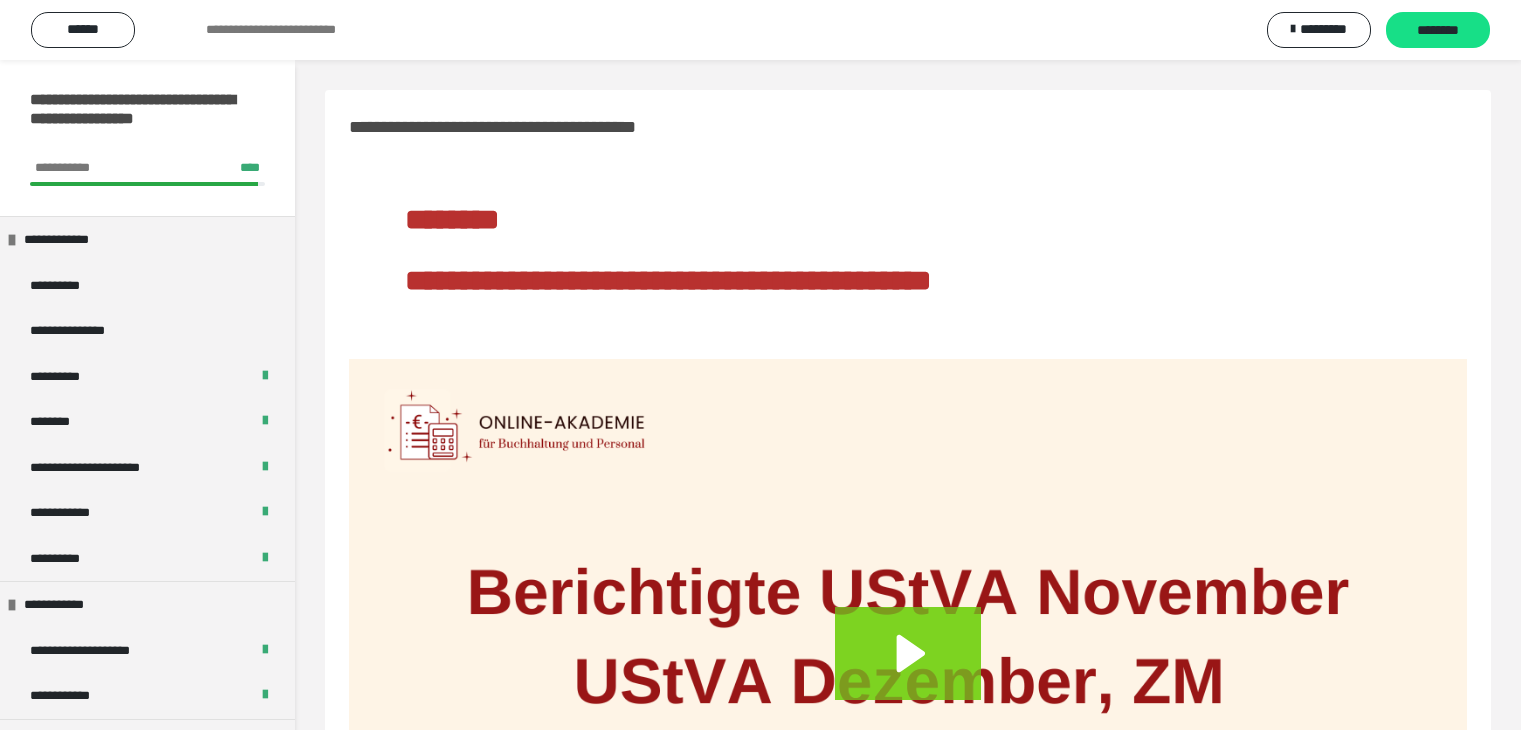 scroll, scrollTop: 312, scrollLeft: 0, axis: vertical 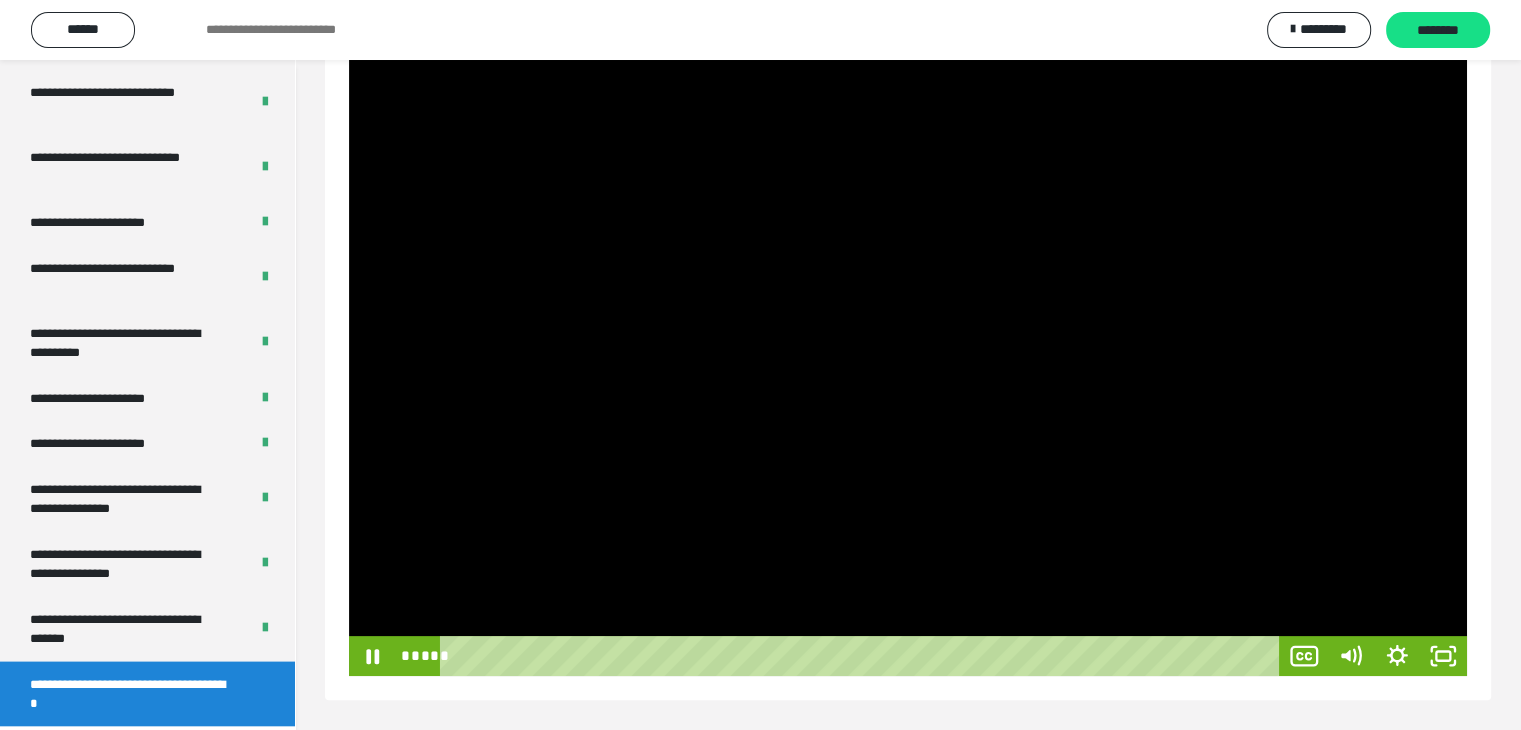 click at bounding box center [863, 656] 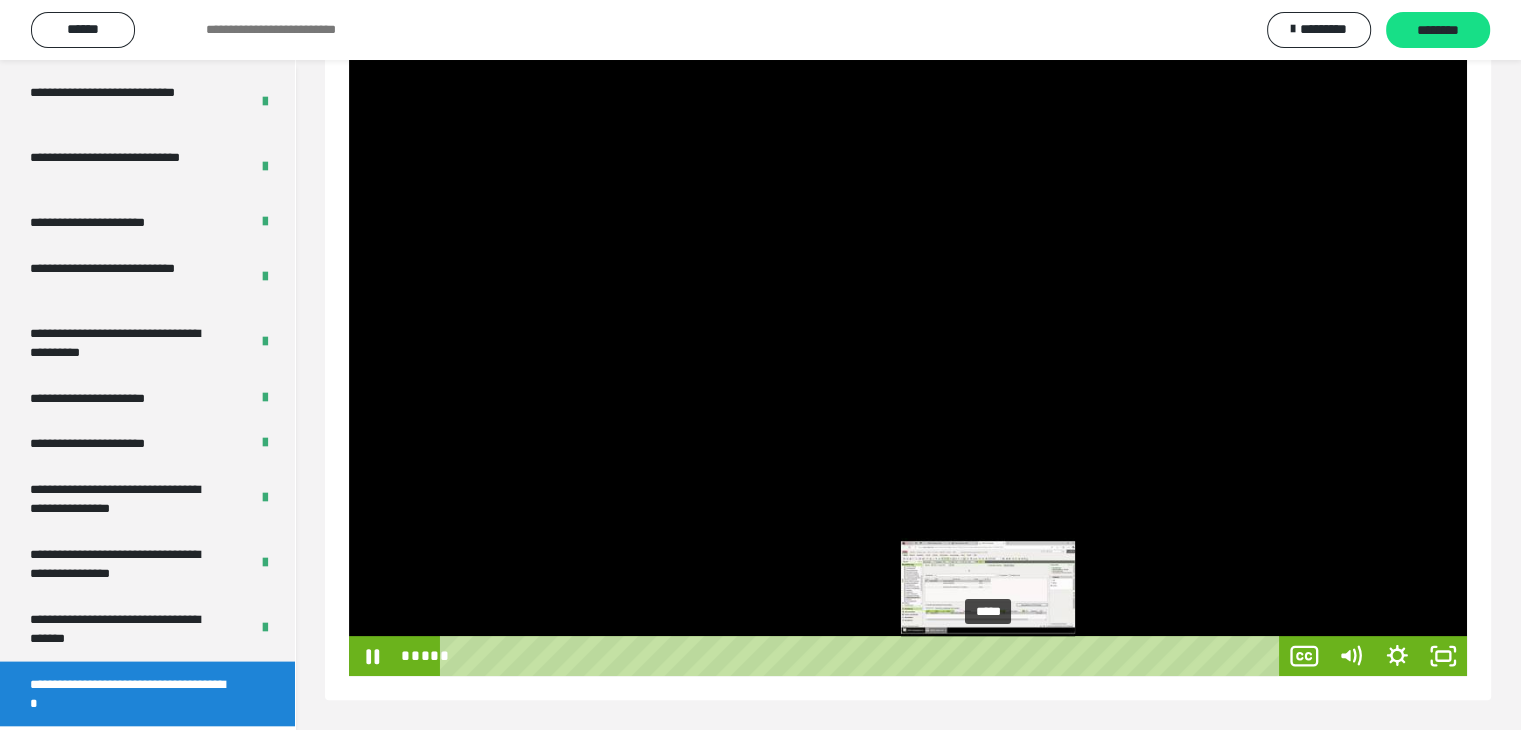 click on "*****" at bounding box center (863, 656) 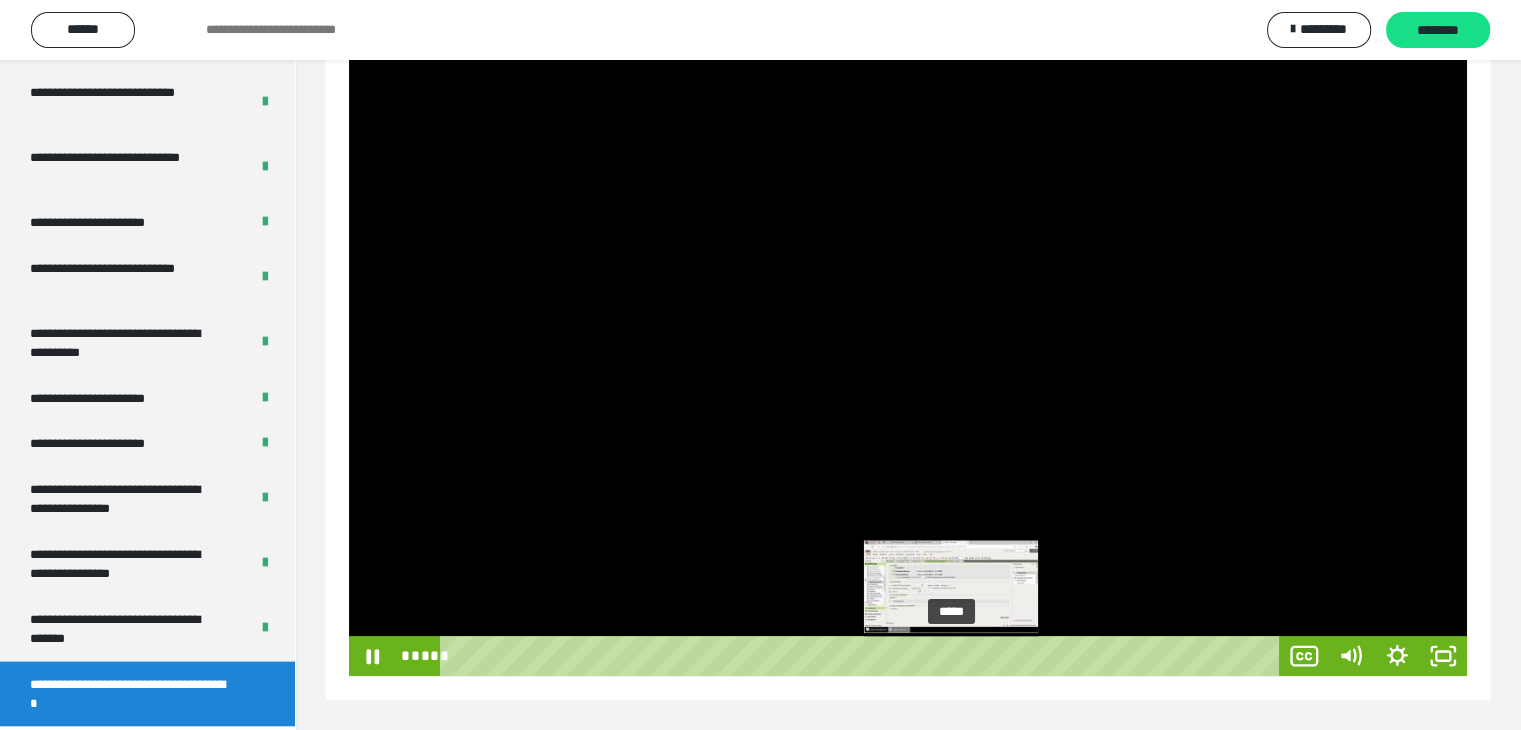 click on "*****" at bounding box center [863, 656] 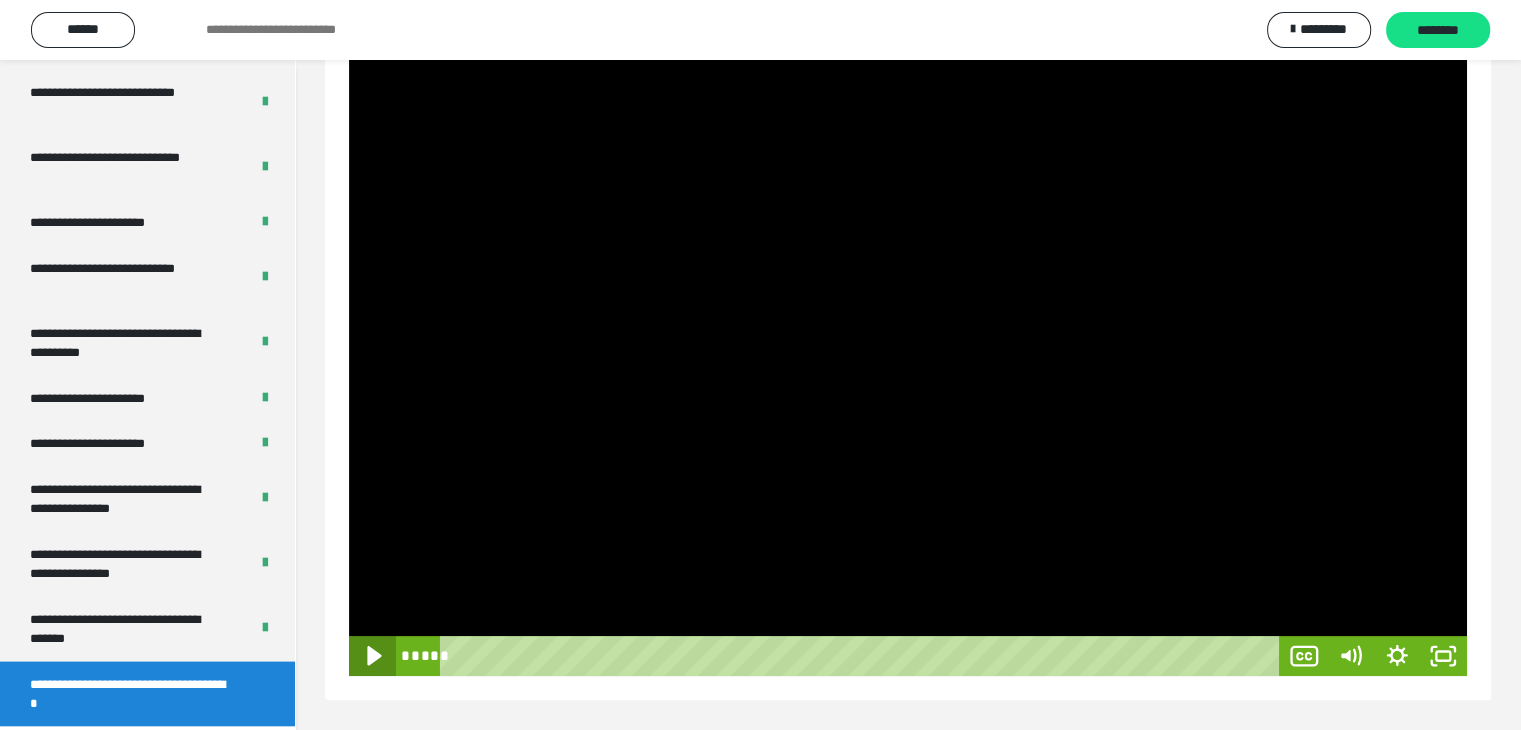 click 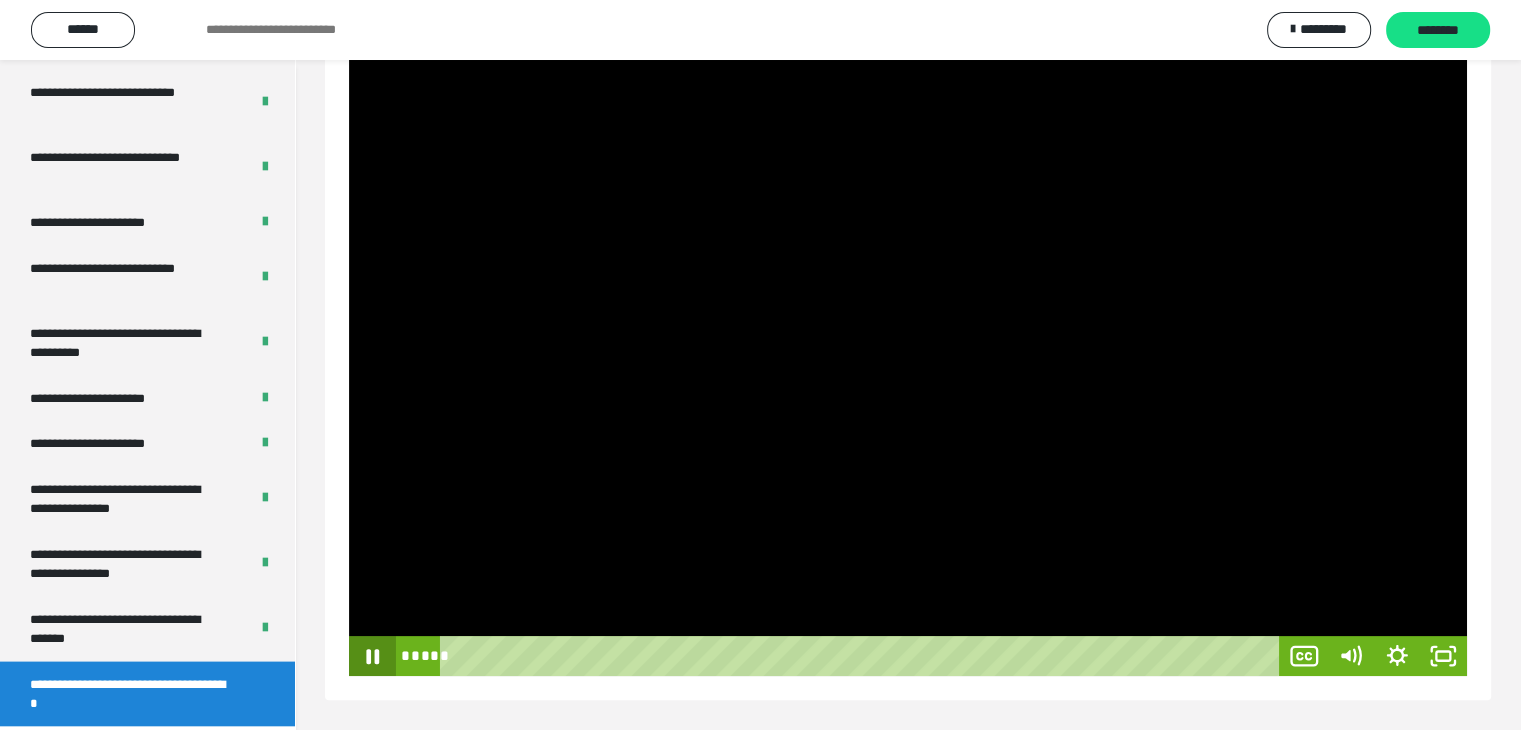 type 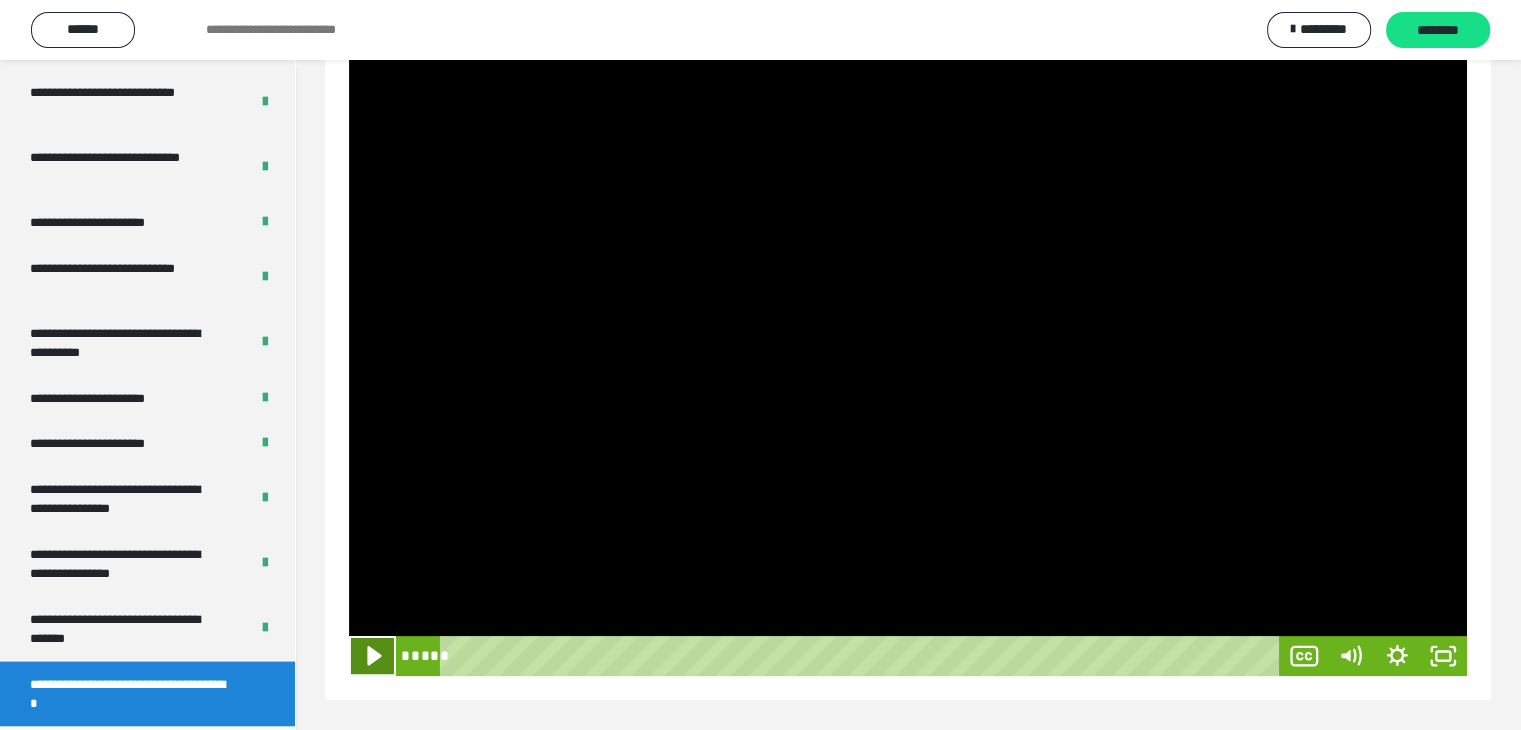 click 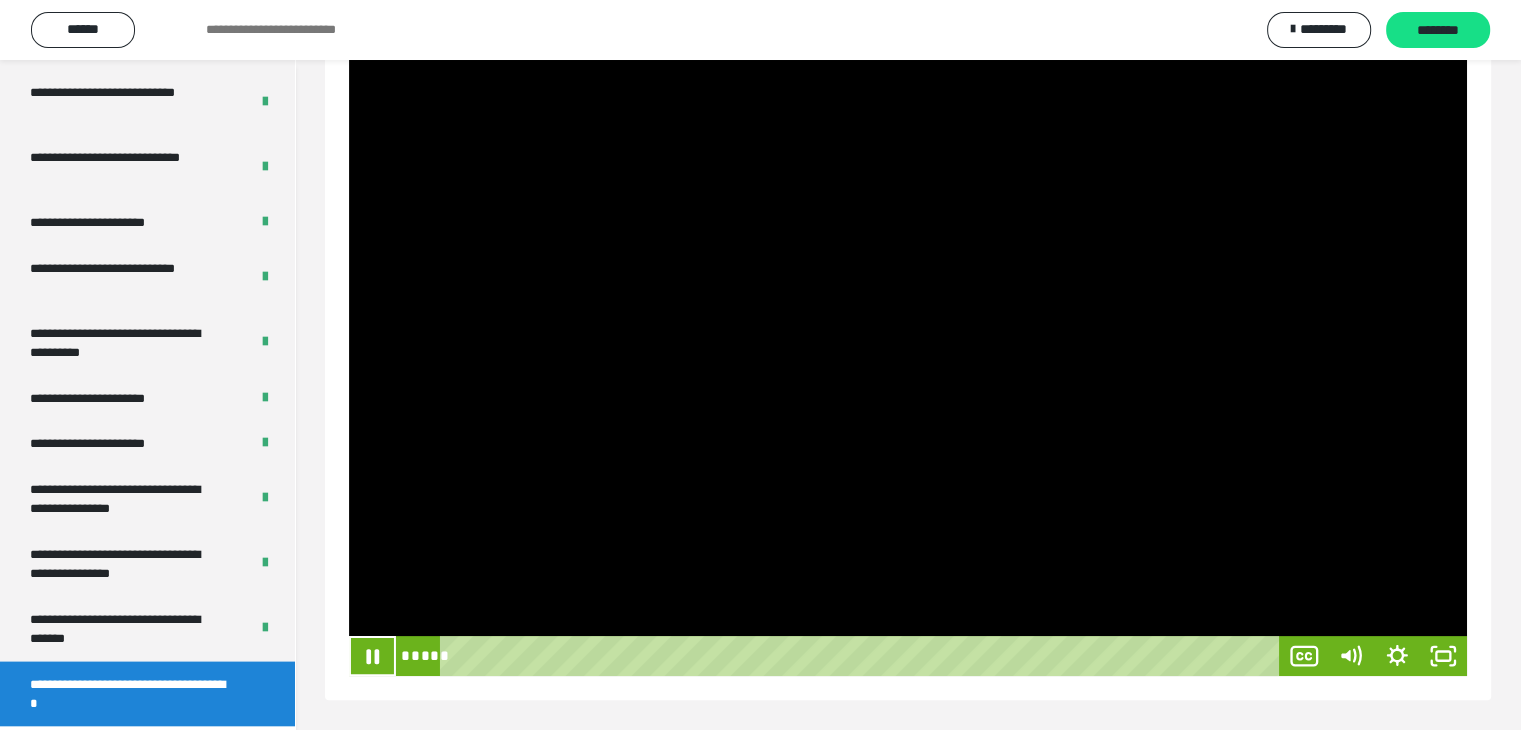 click at bounding box center (372, 656) 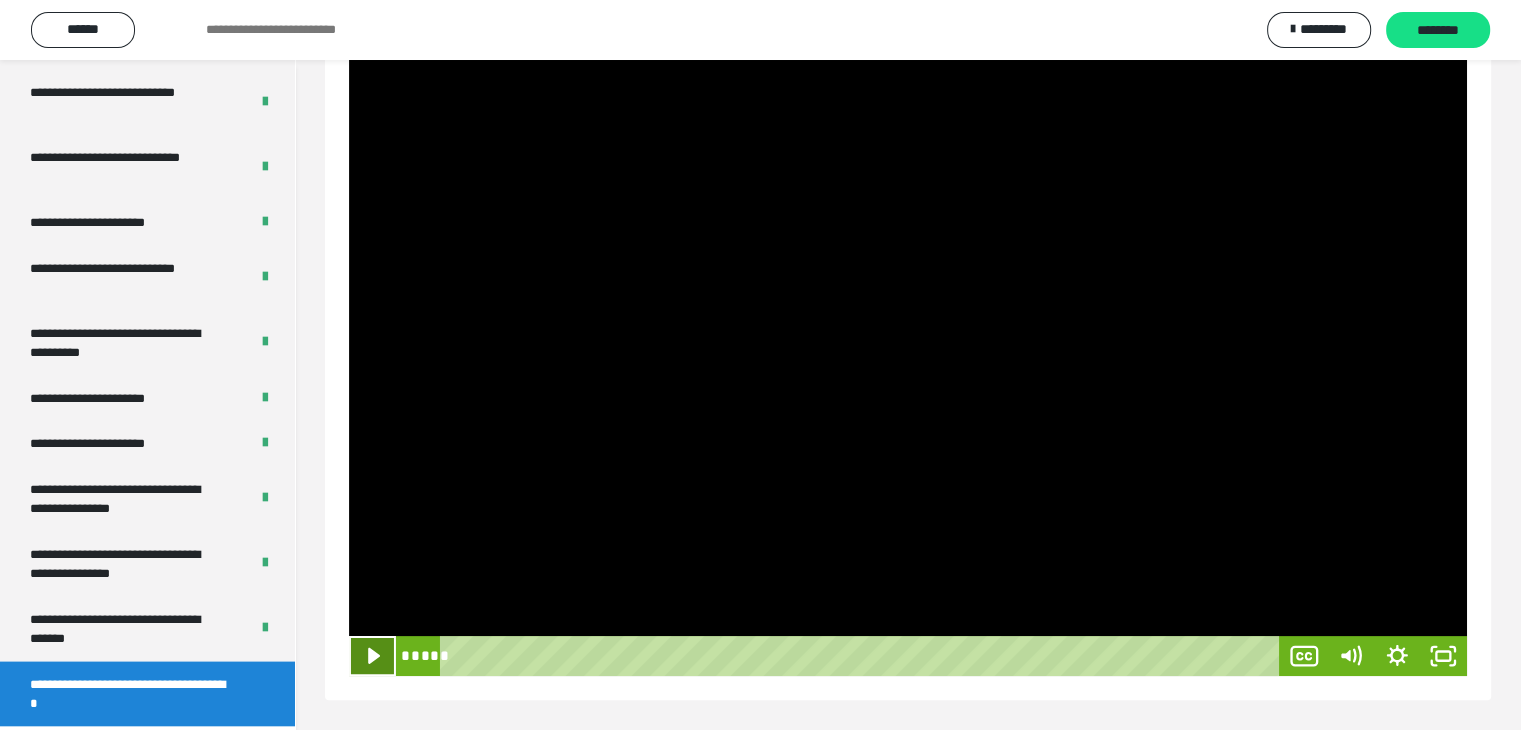 click 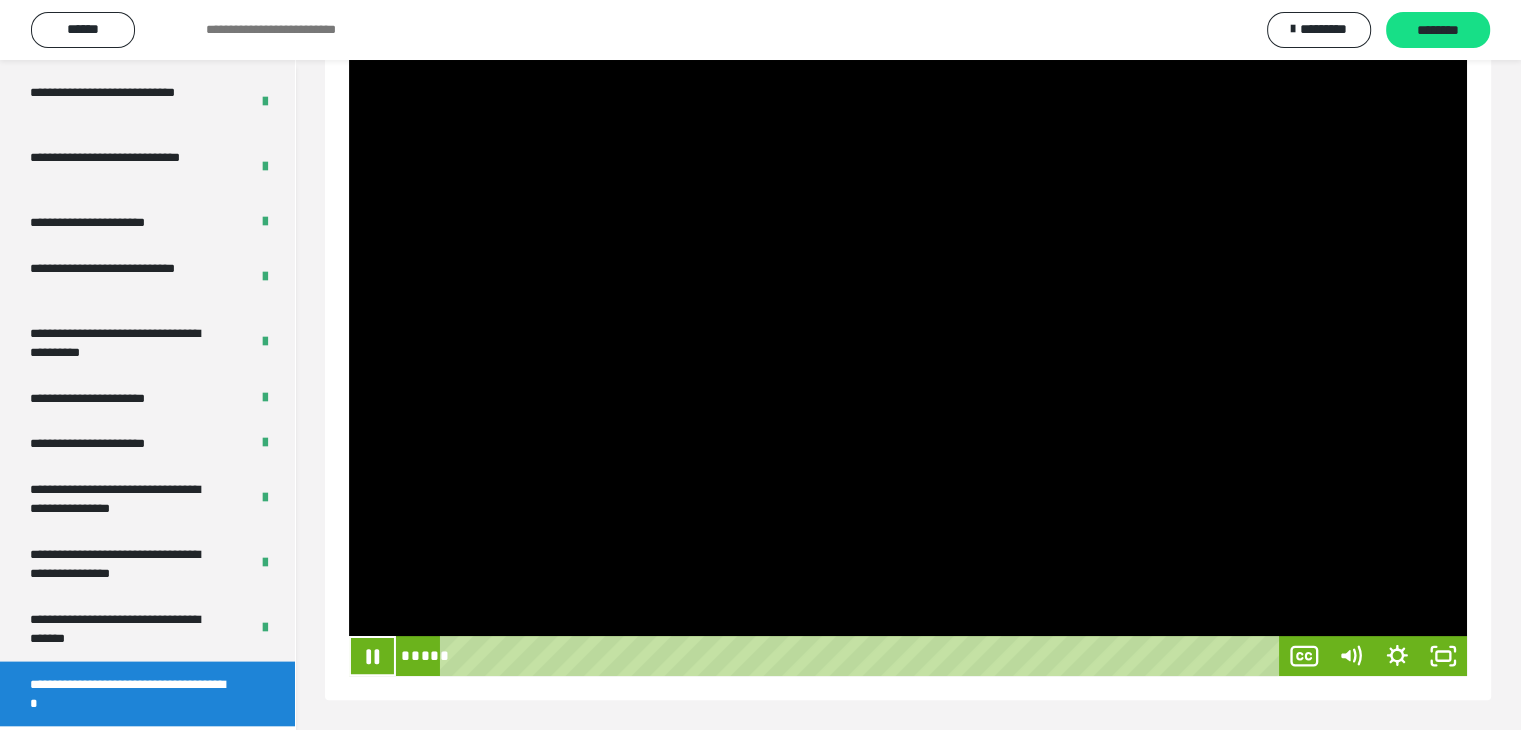 click at bounding box center (372, 656) 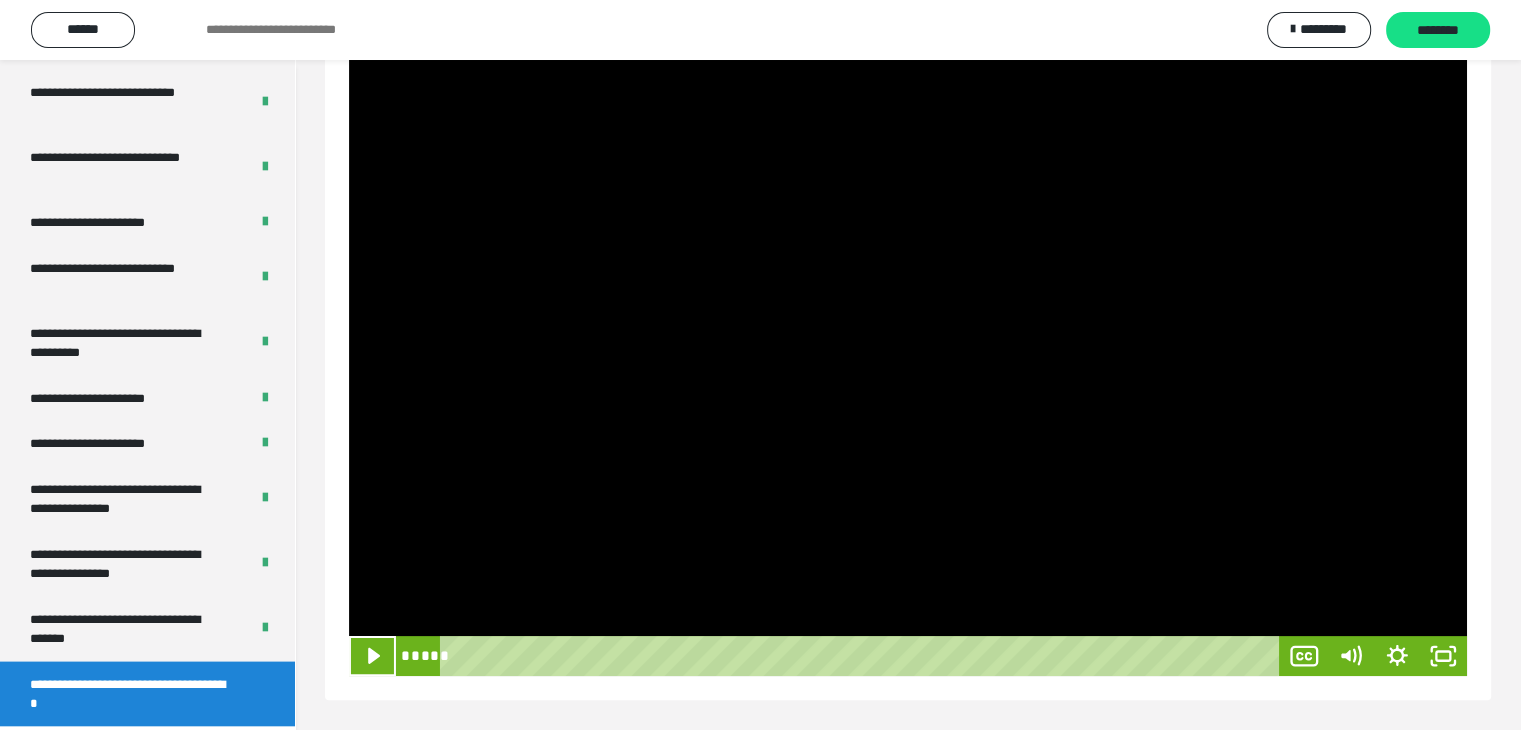click at bounding box center [372, 656] 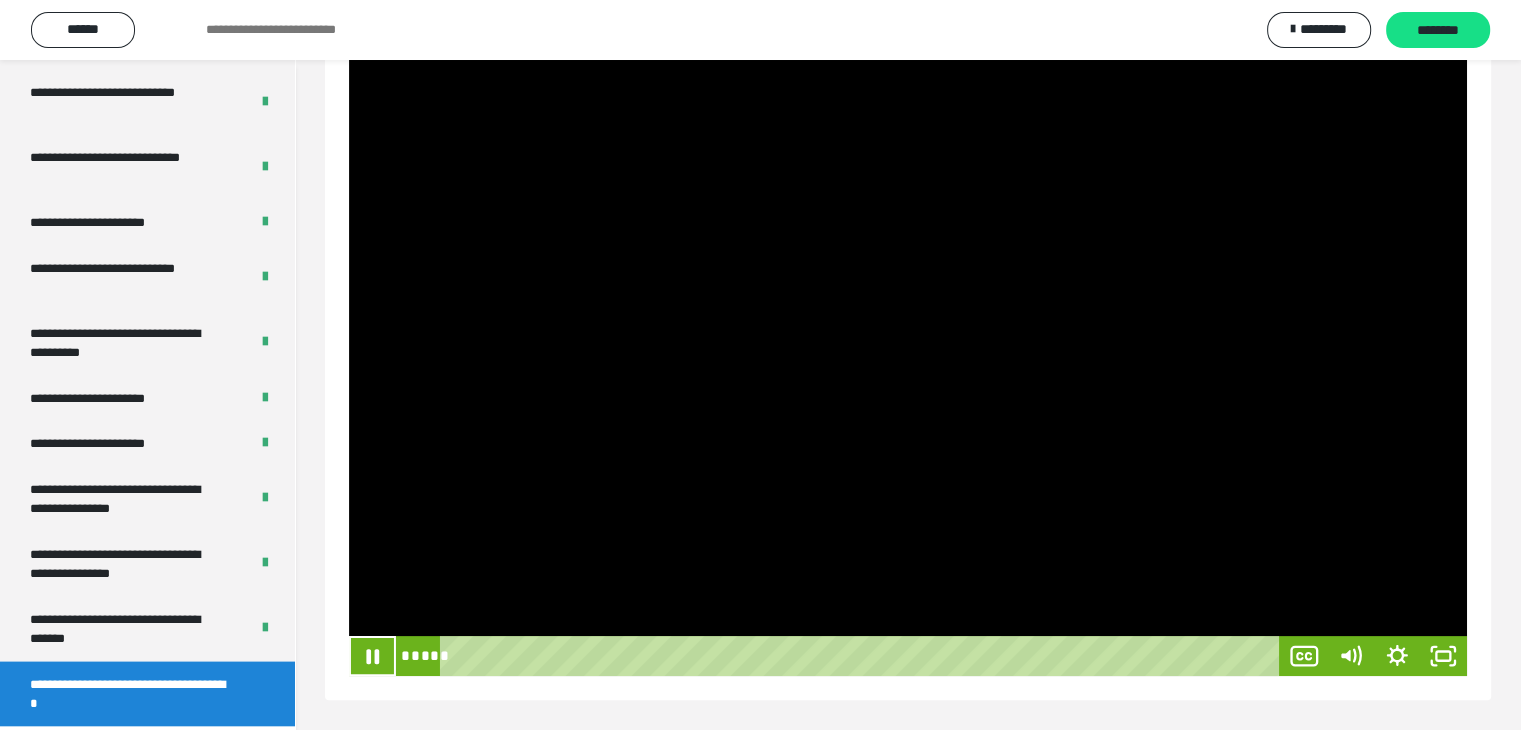 click at bounding box center (372, 656) 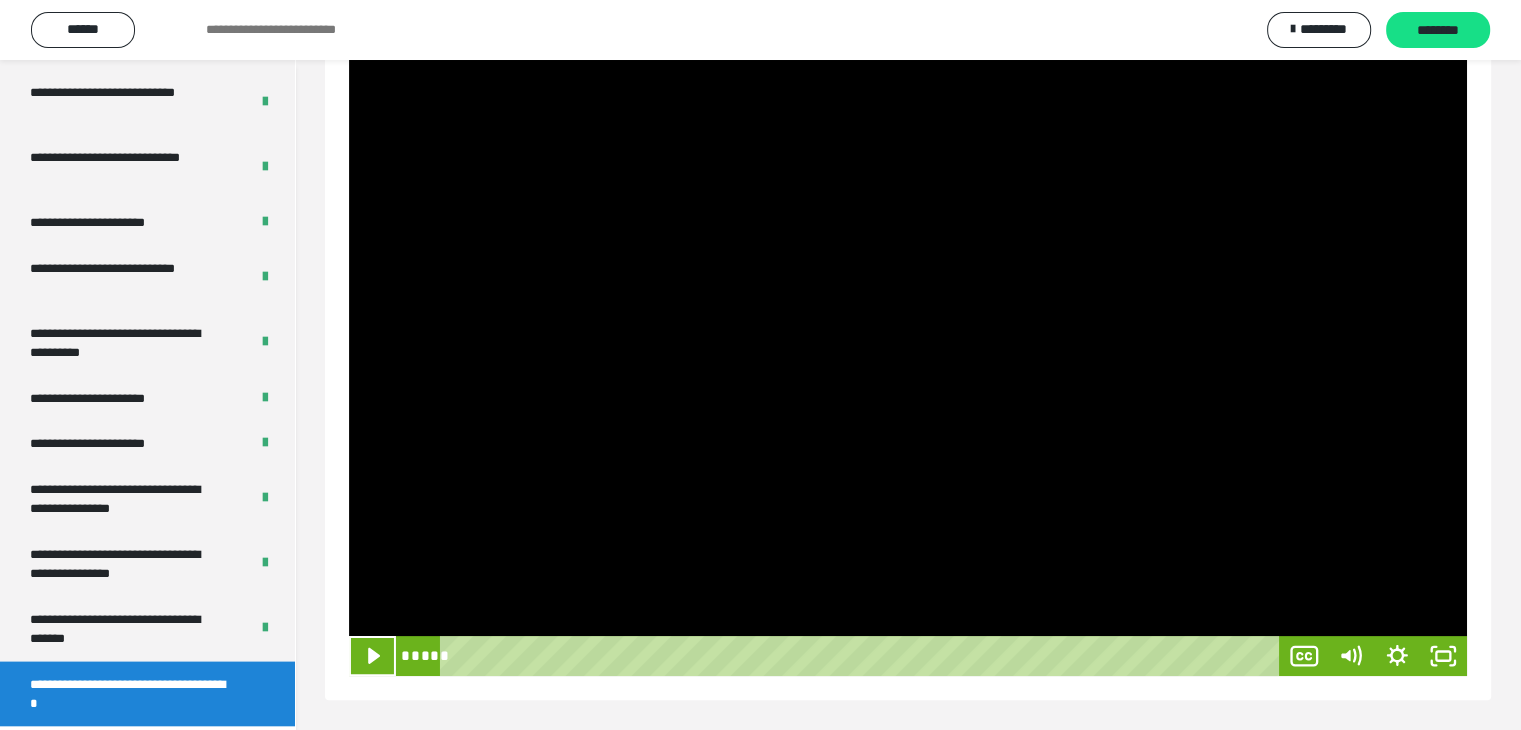click at bounding box center [372, 656] 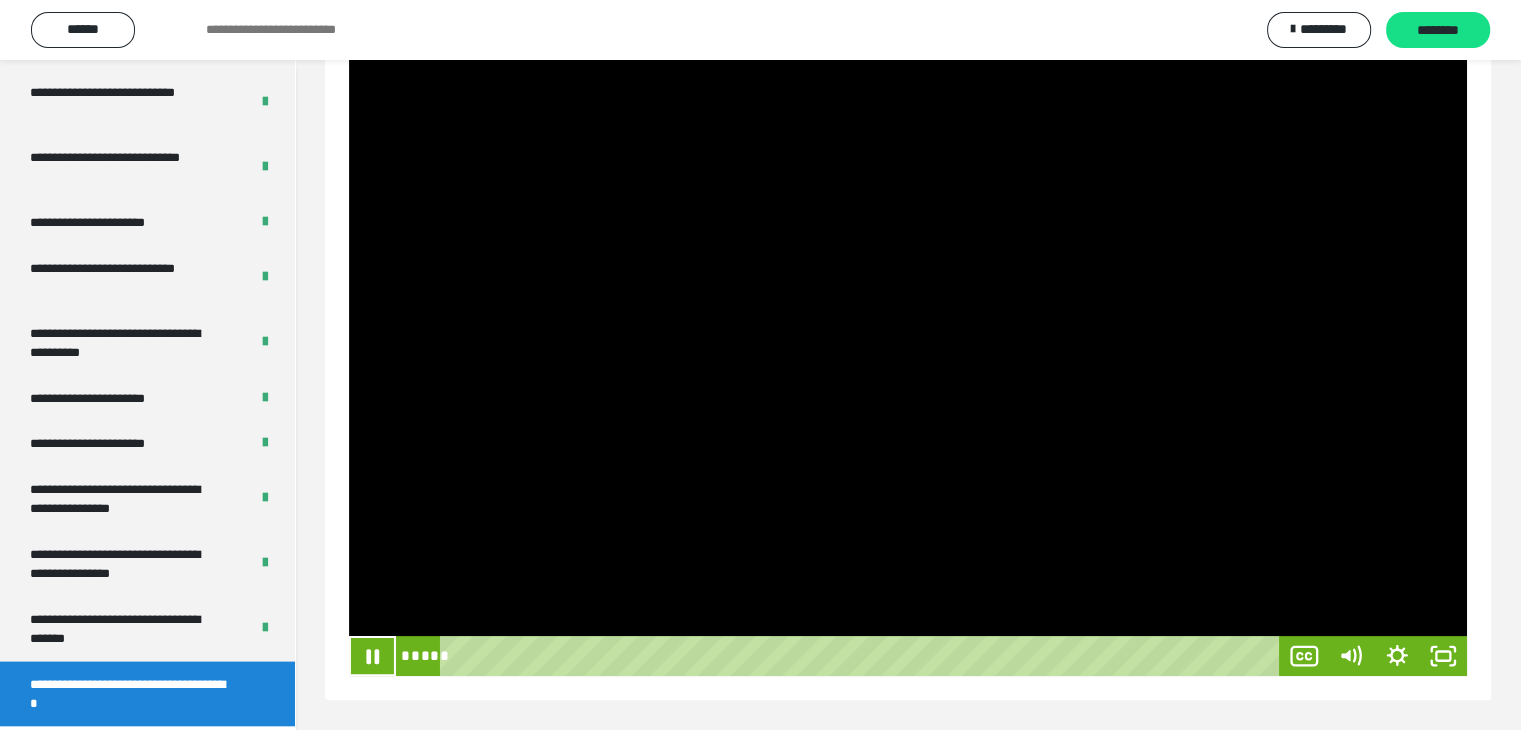 click at bounding box center (372, 656) 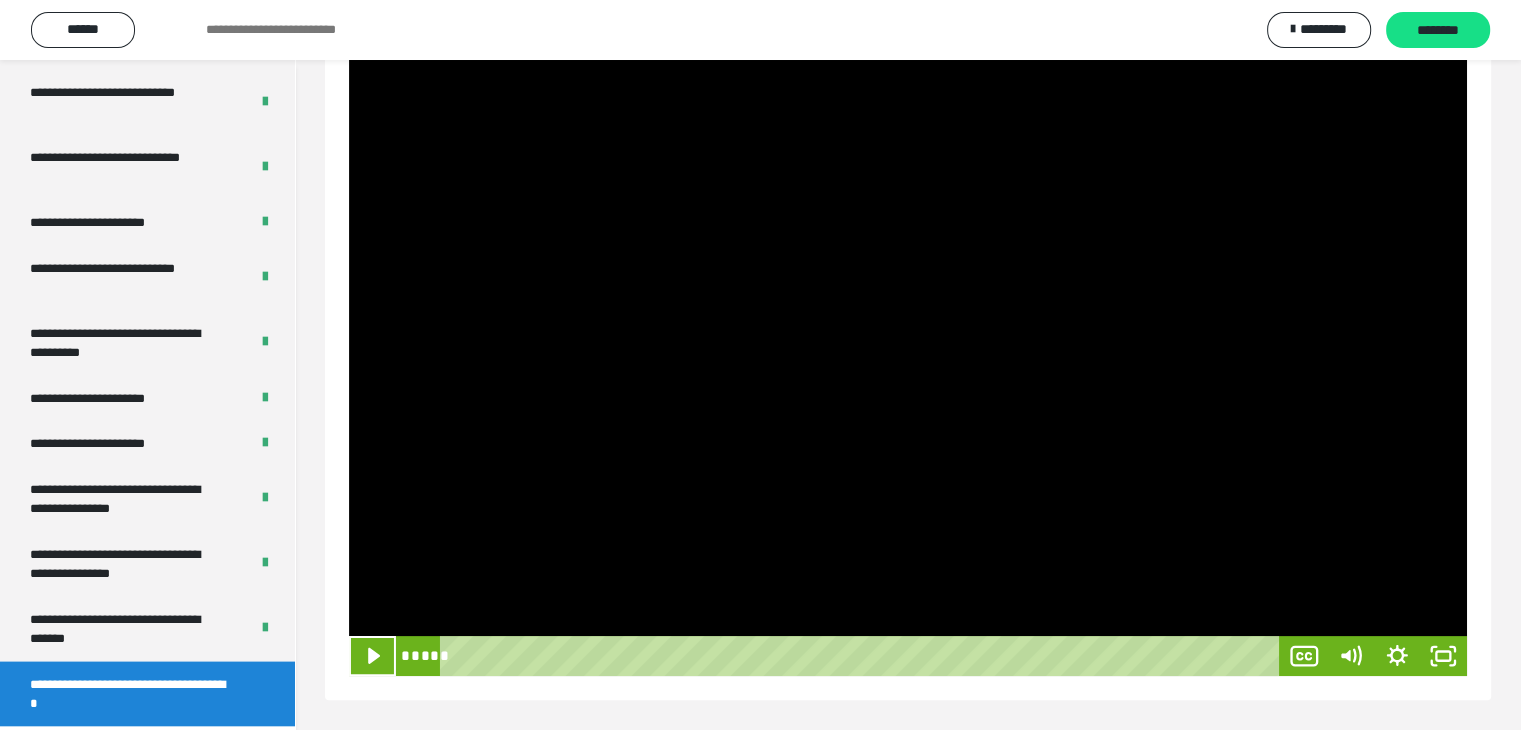 click at bounding box center (372, 656) 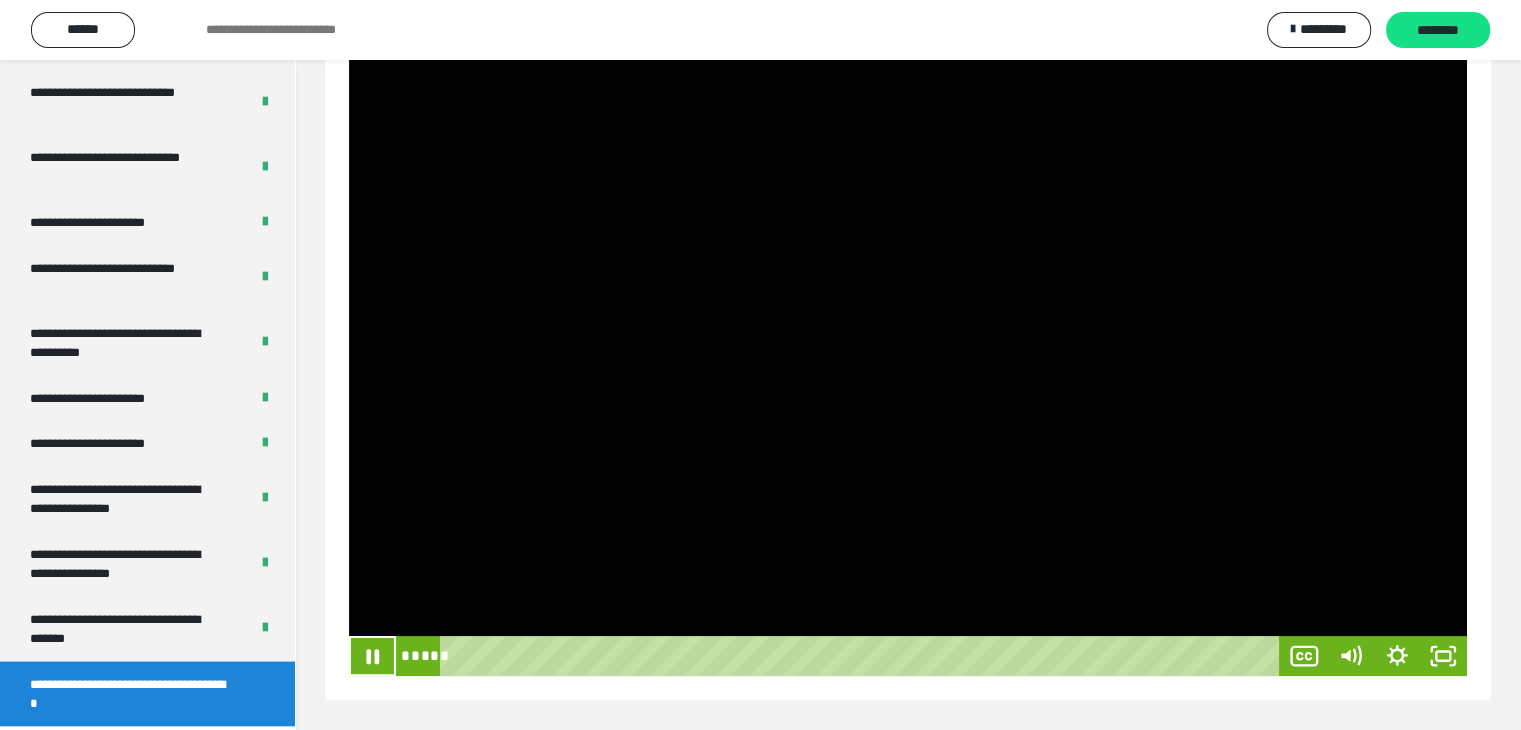 click at bounding box center (372, 656) 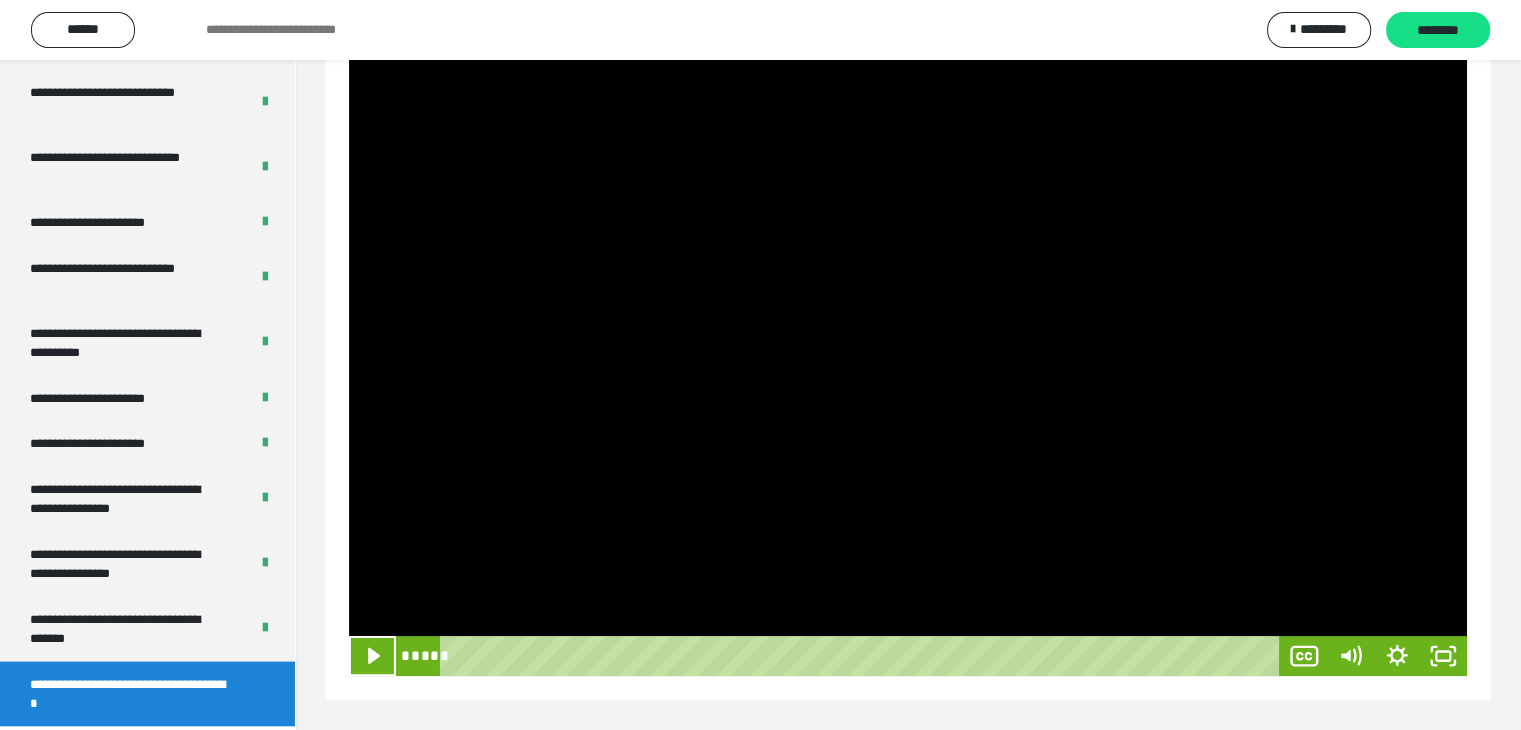 click at bounding box center [372, 656] 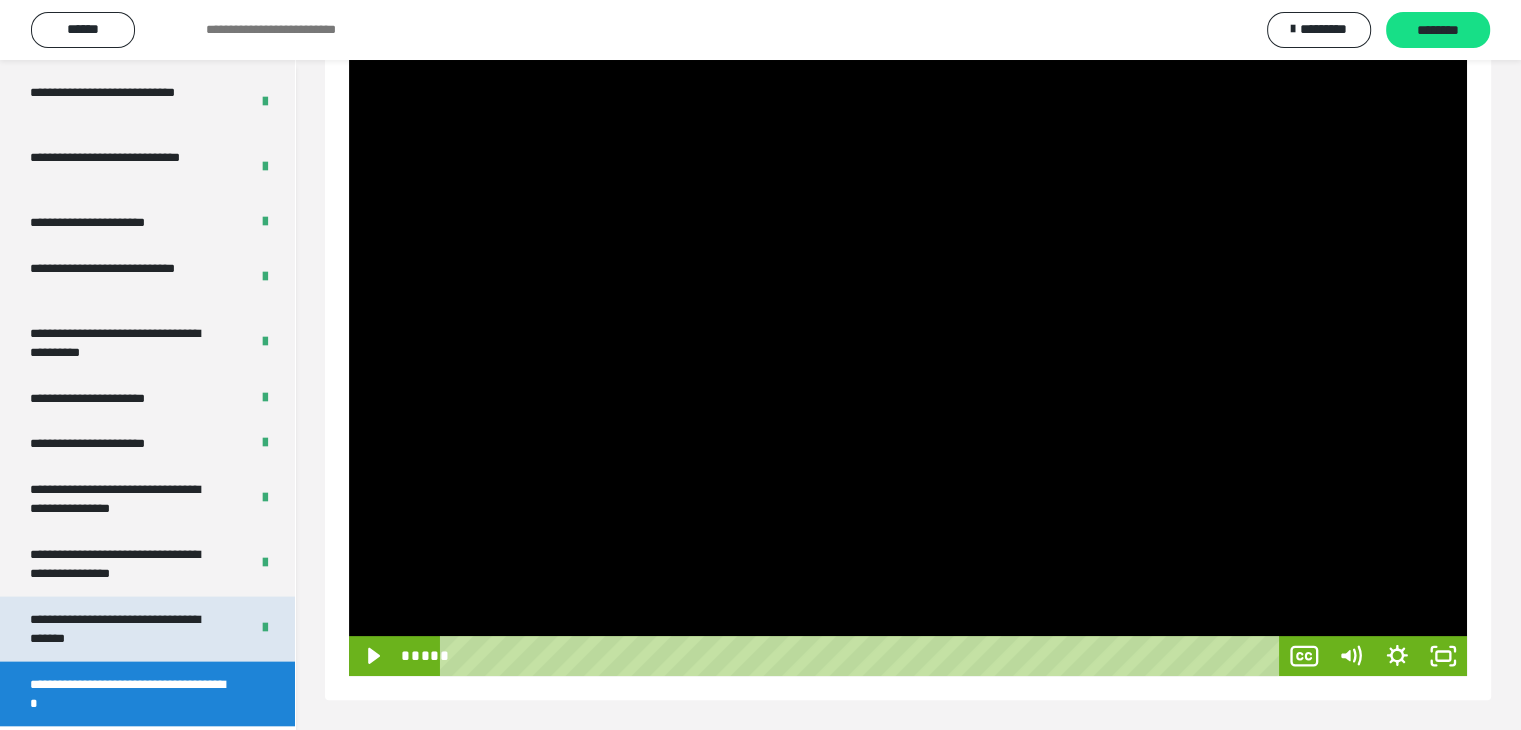 click on "**********" at bounding box center (124, 629) 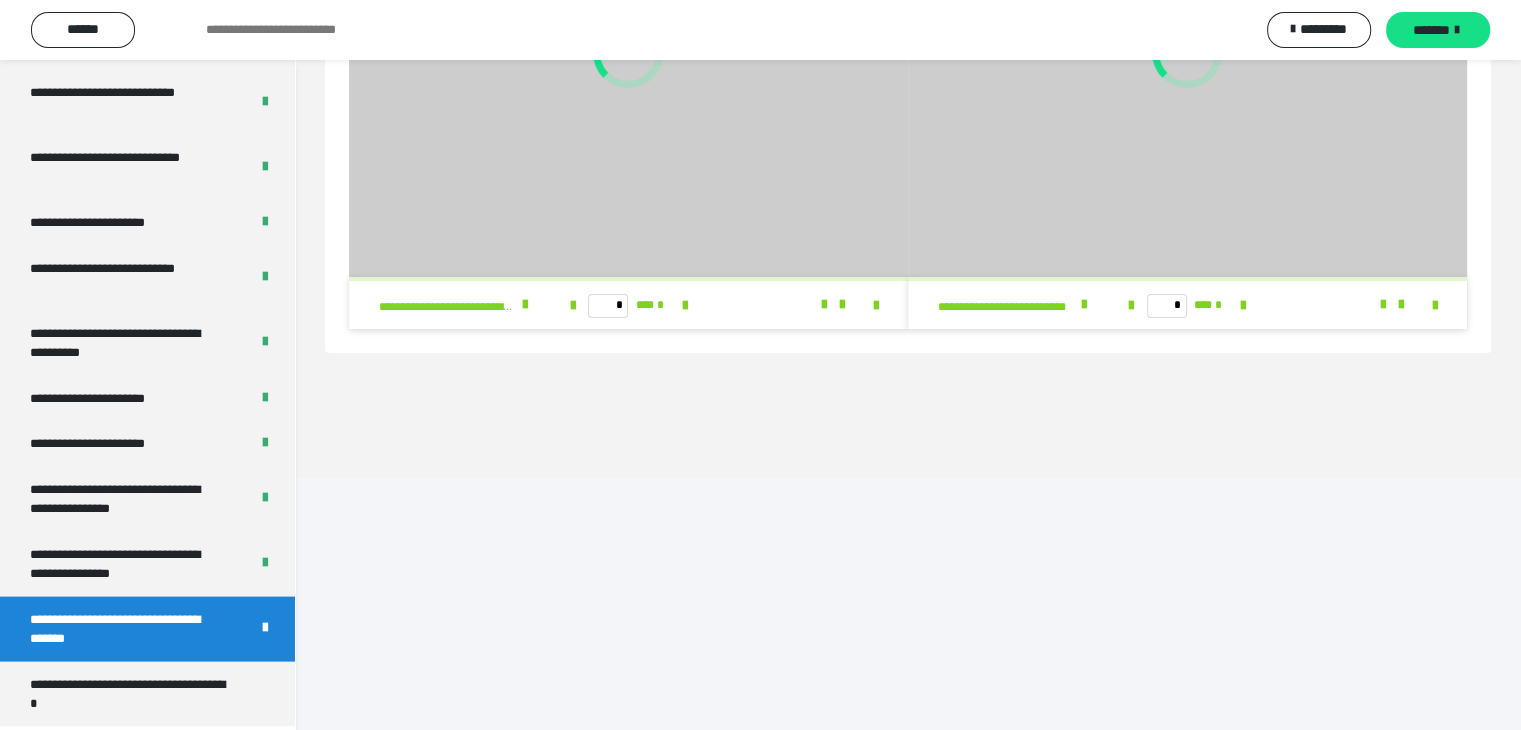 scroll, scrollTop: 60, scrollLeft: 0, axis: vertical 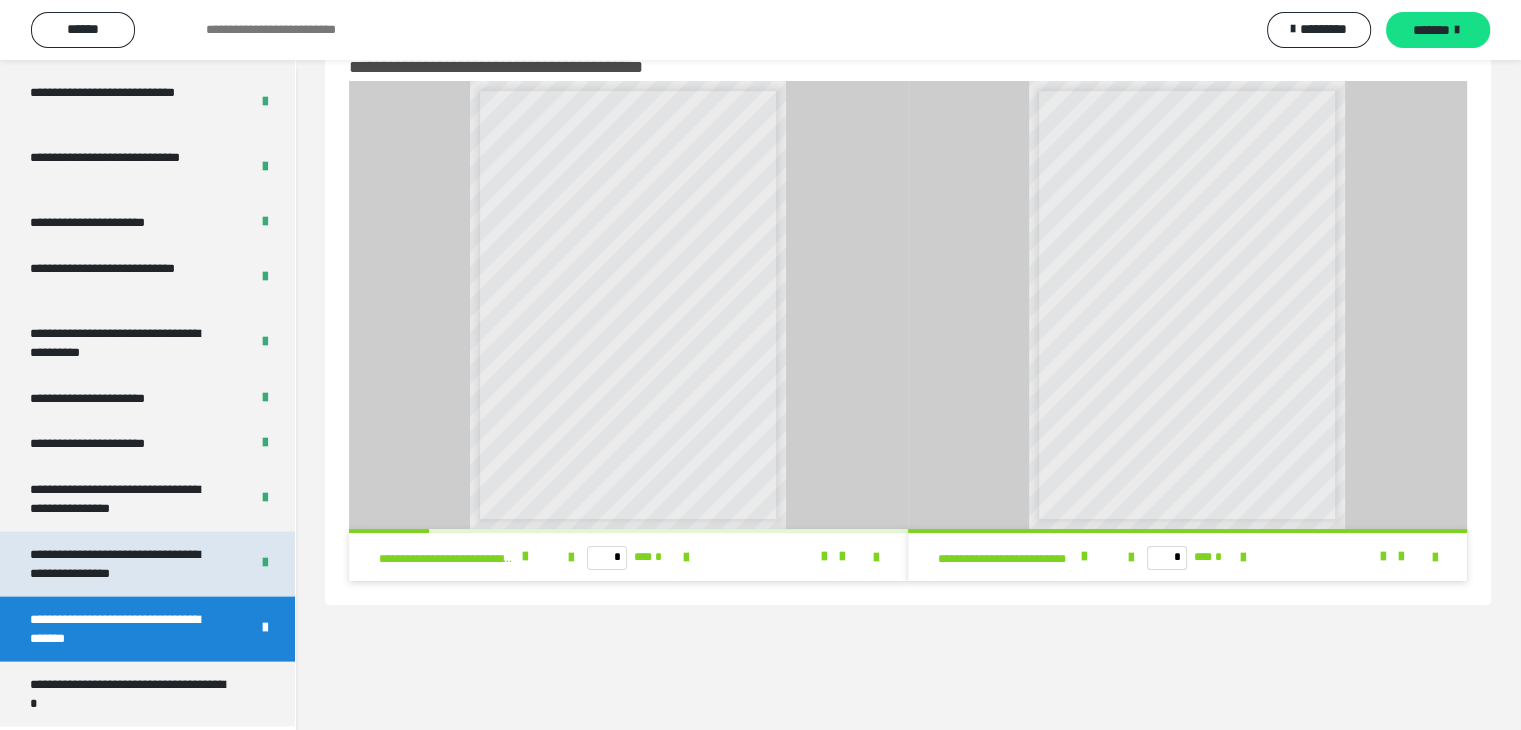 click on "**********" at bounding box center (124, 564) 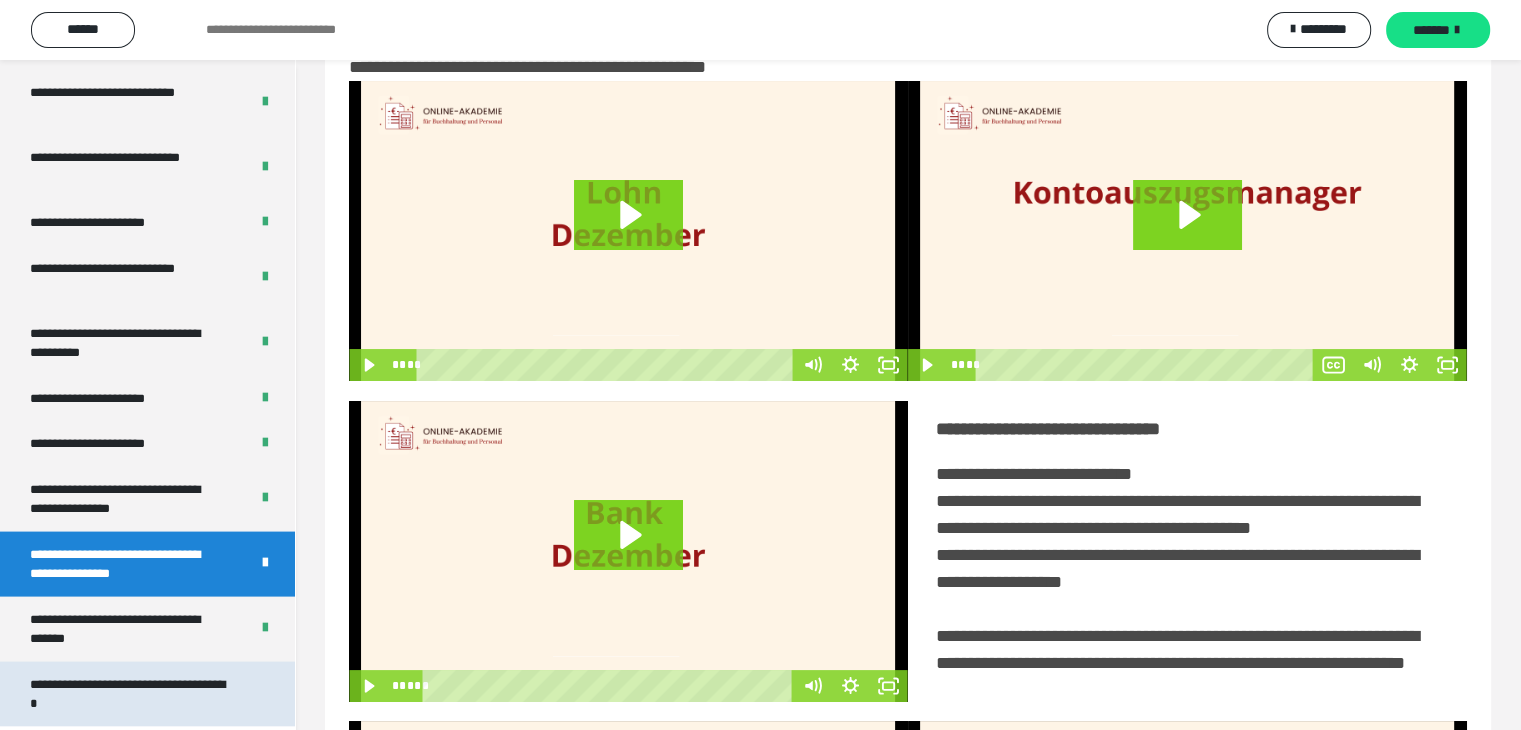 click on "**********" at bounding box center (132, 694) 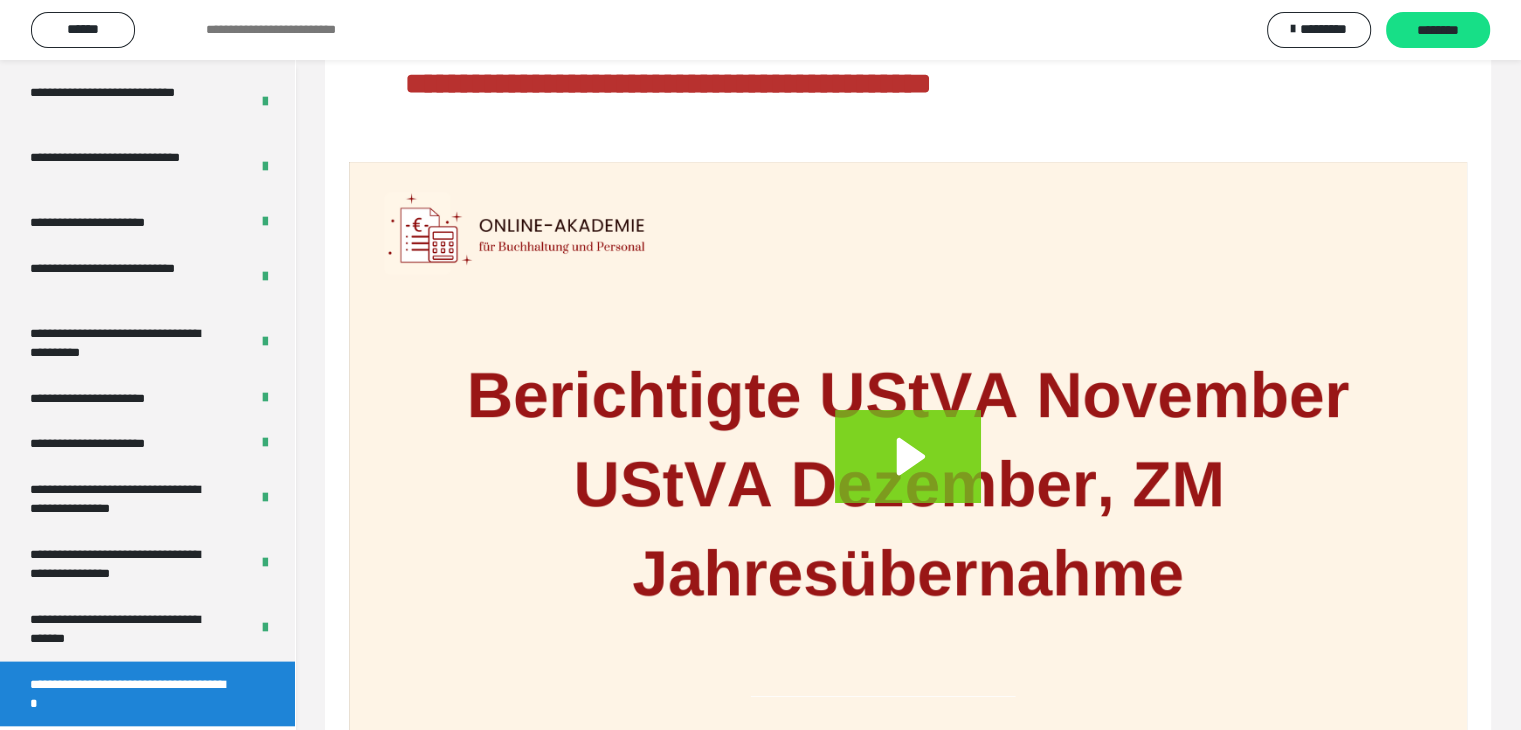 scroll, scrollTop: 312, scrollLeft: 0, axis: vertical 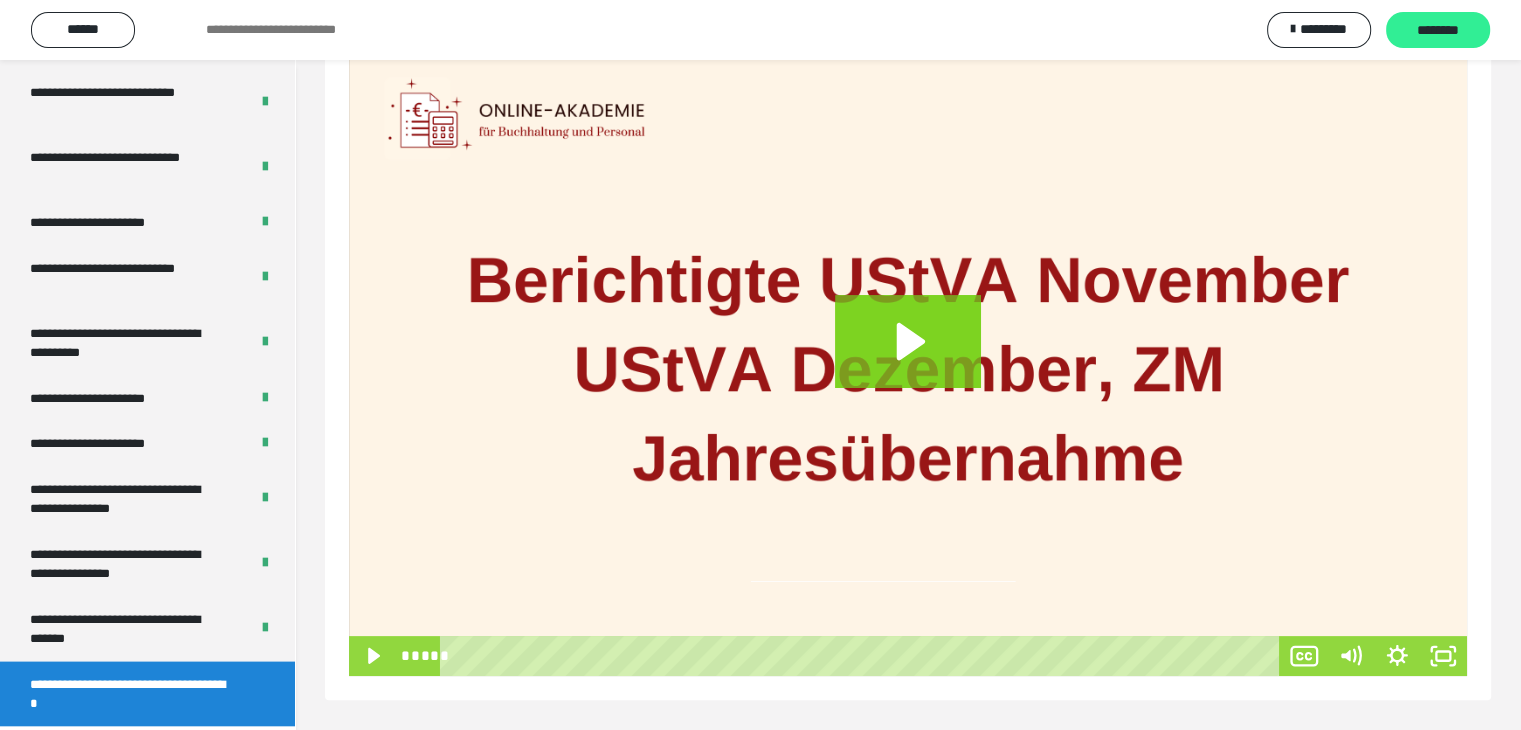 click on "********" at bounding box center (1438, 31) 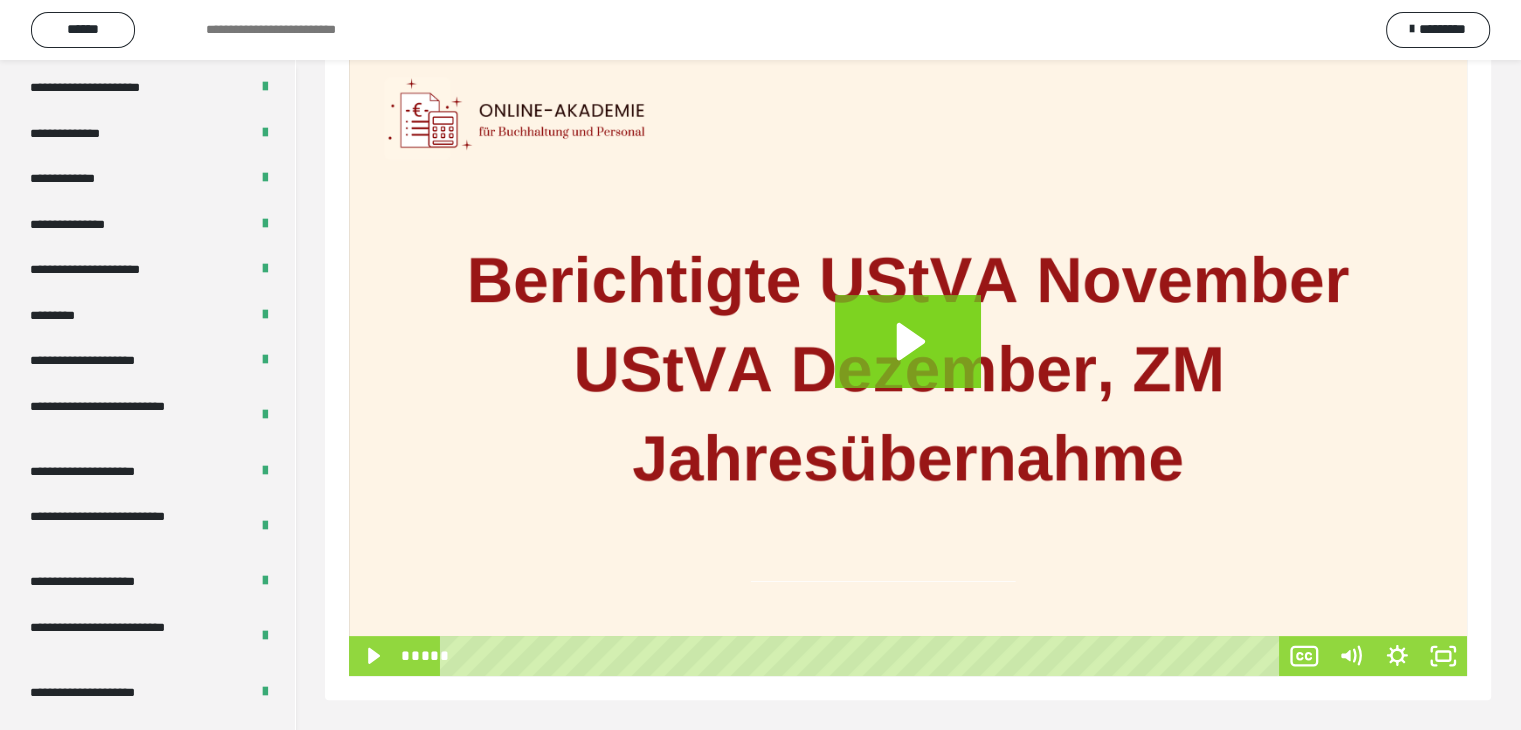 scroll, scrollTop: 2200, scrollLeft: 0, axis: vertical 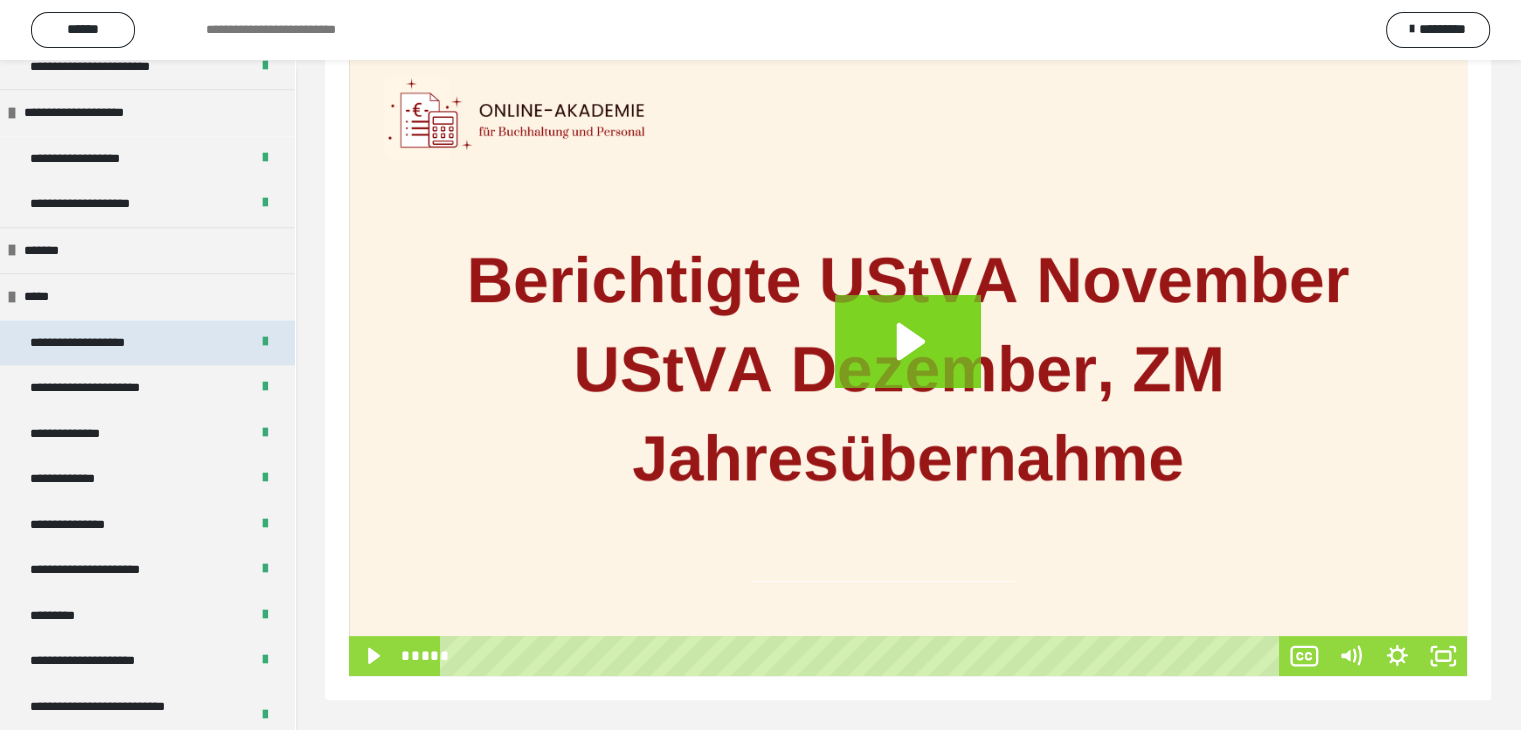 click on "**********" at bounding box center (101, 343) 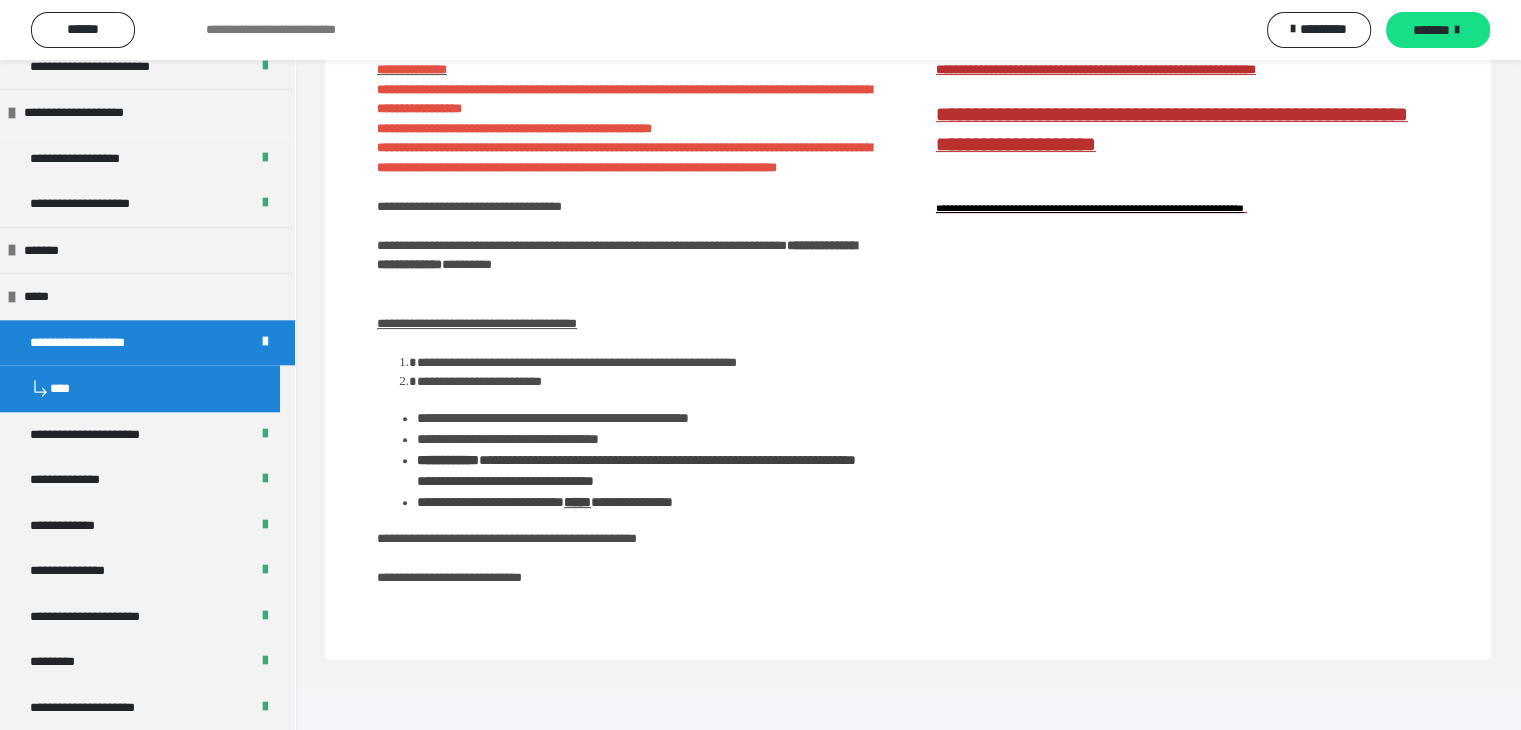 scroll, scrollTop: 536, scrollLeft: 0, axis: vertical 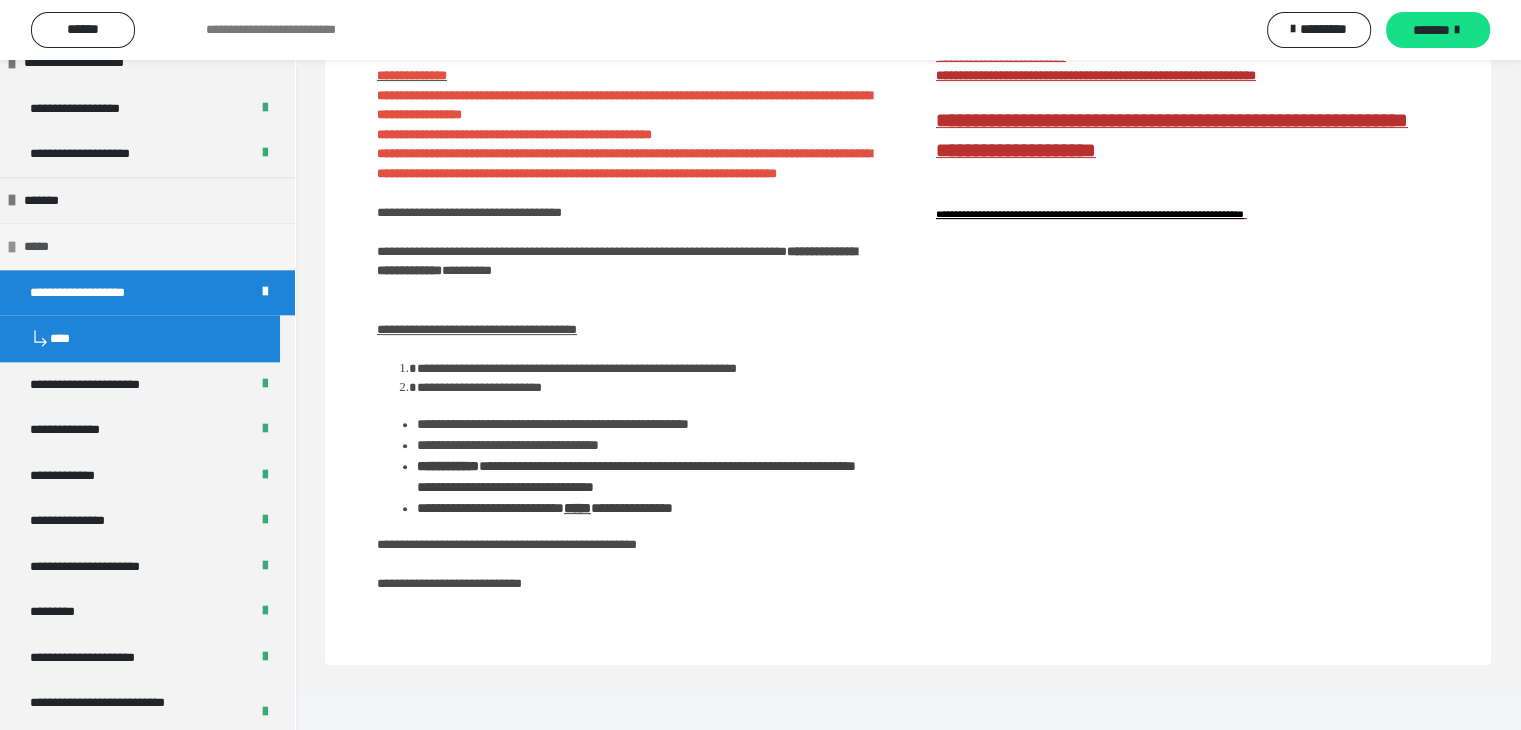 click at bounding box center (12, 247) 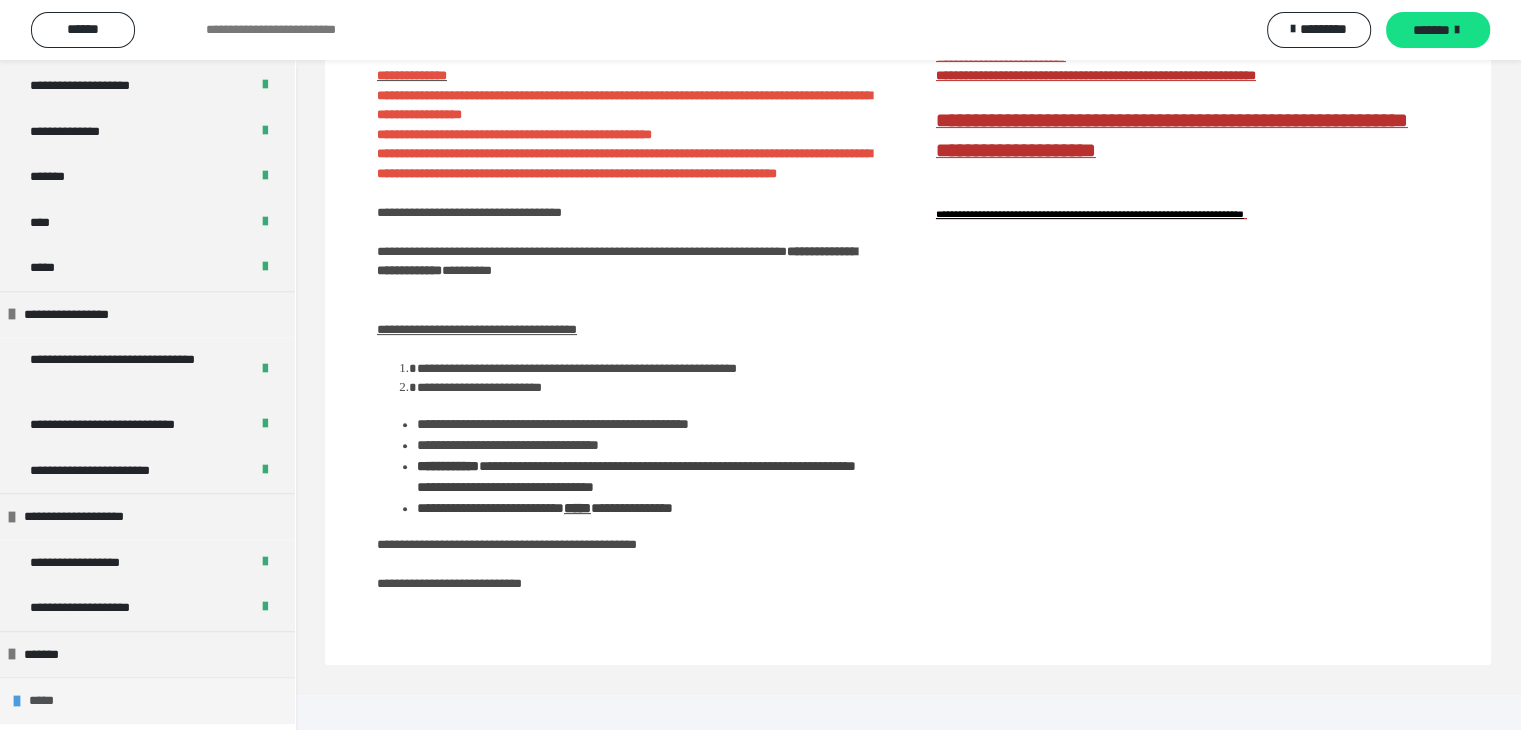 scroll, scrollTop: 1793, scrollLeft: 0, axis: vertical 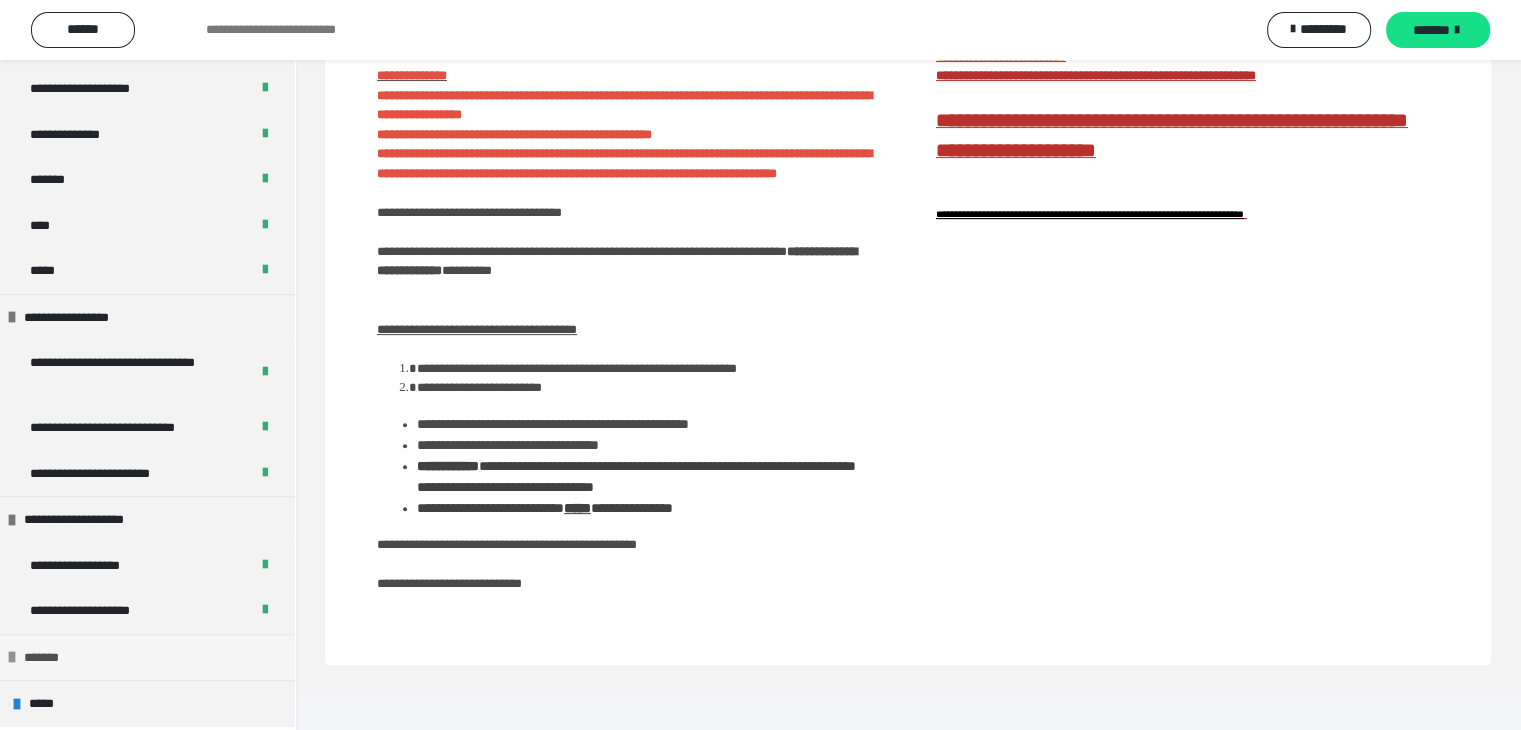 click at bounding box center [12, 657] 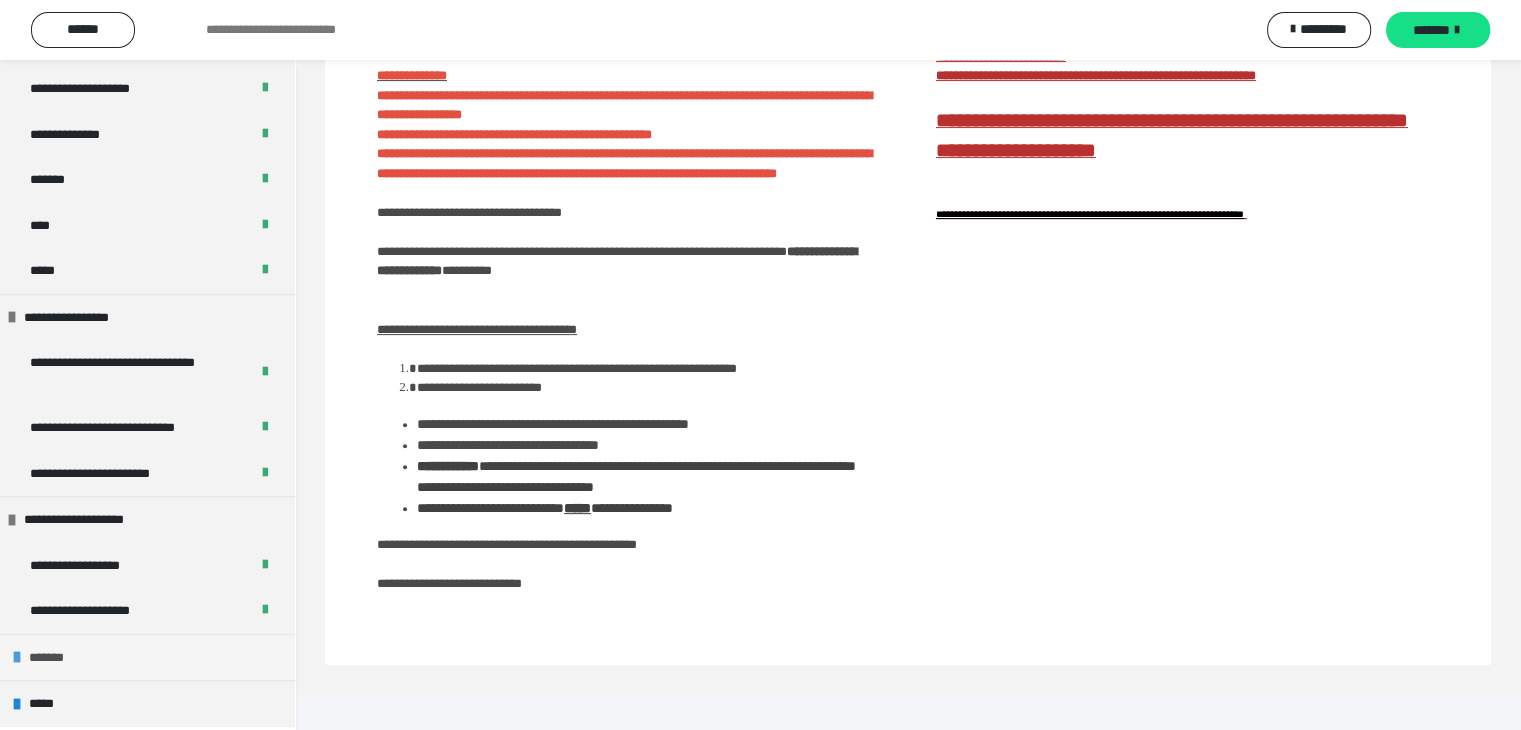 click at bounding box center [17, 657] 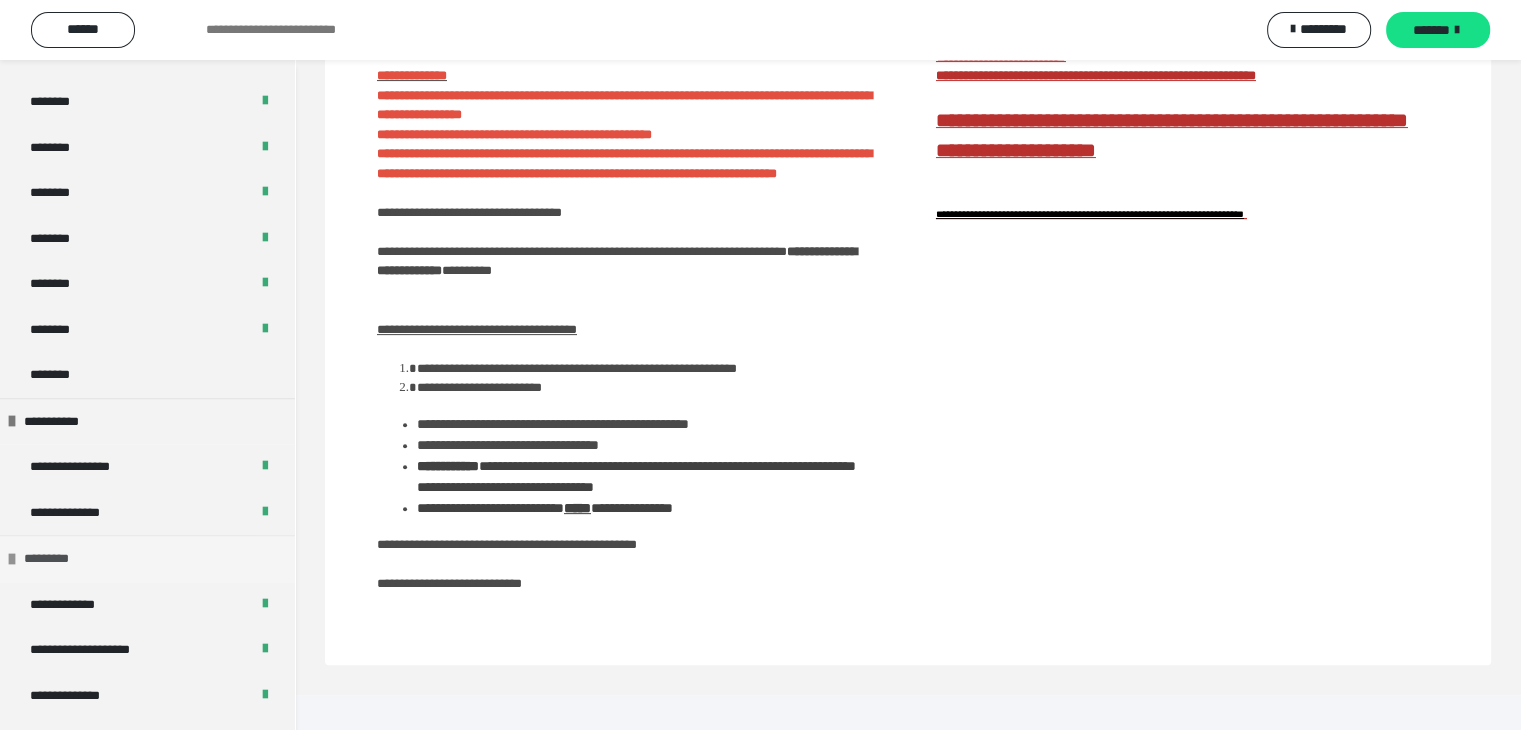scroll, scrollTop: 1193, scrollLeft: 0, axis: vertical 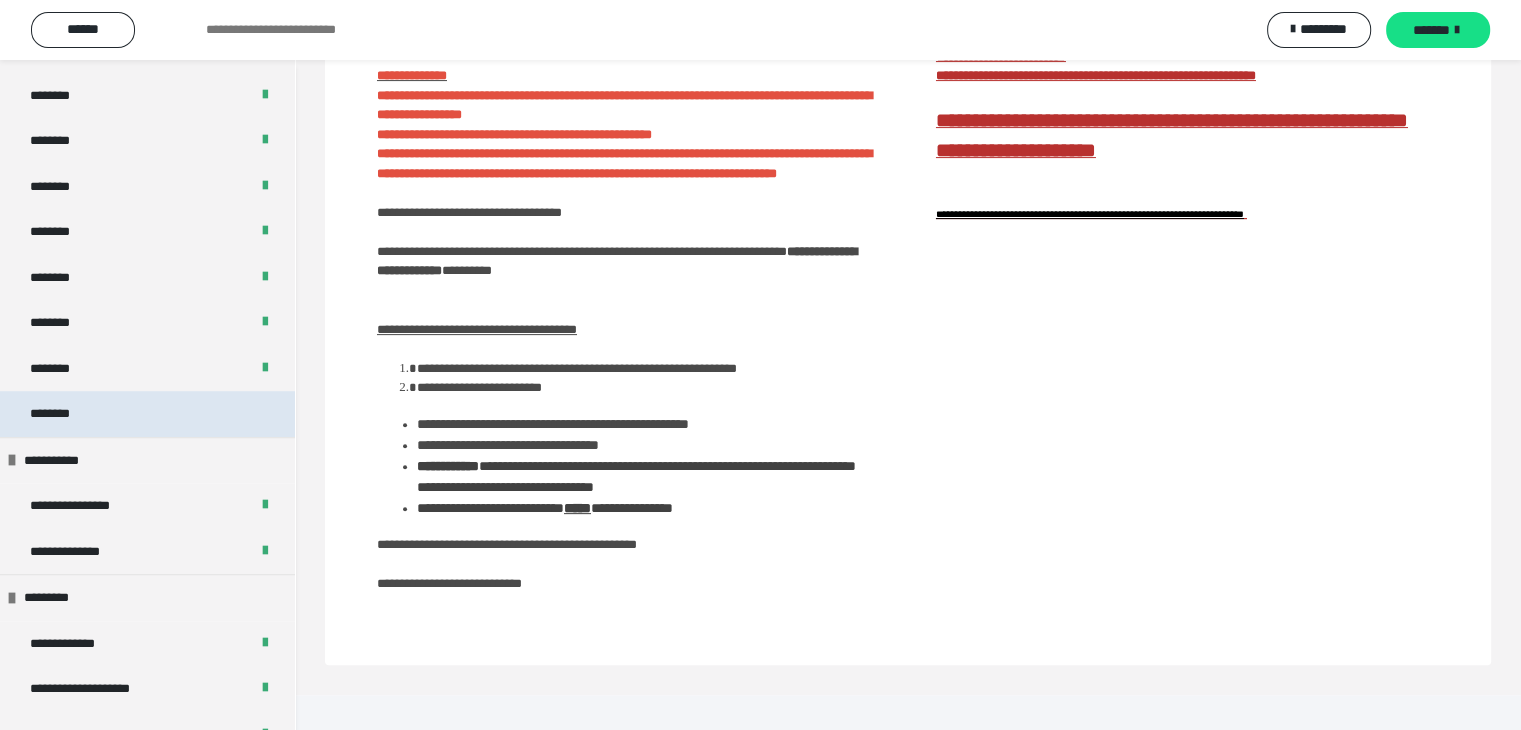 click on "********" at bounding box center [61, 414] 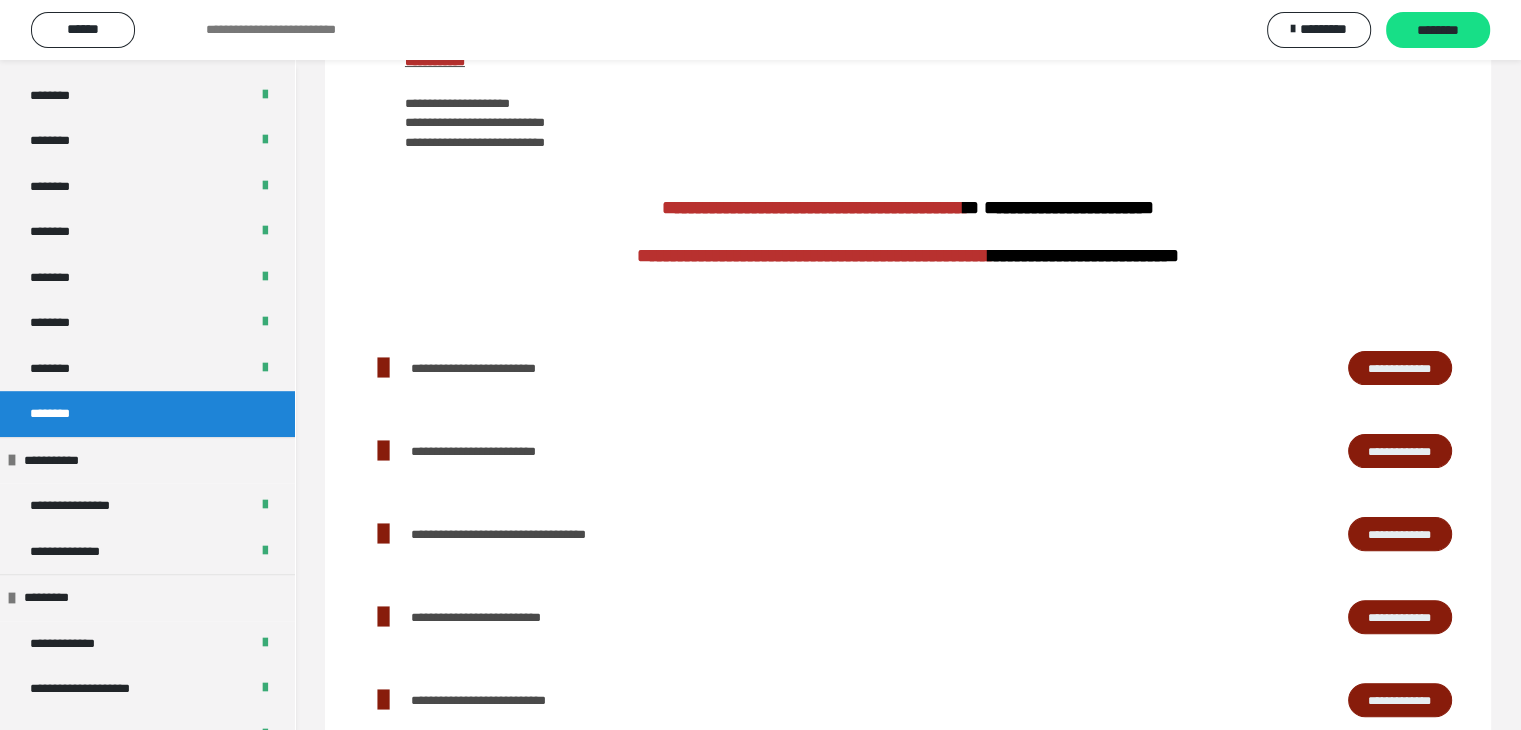 scroll, scrollTop: 492, scrollLeft: 0, axis: vertical 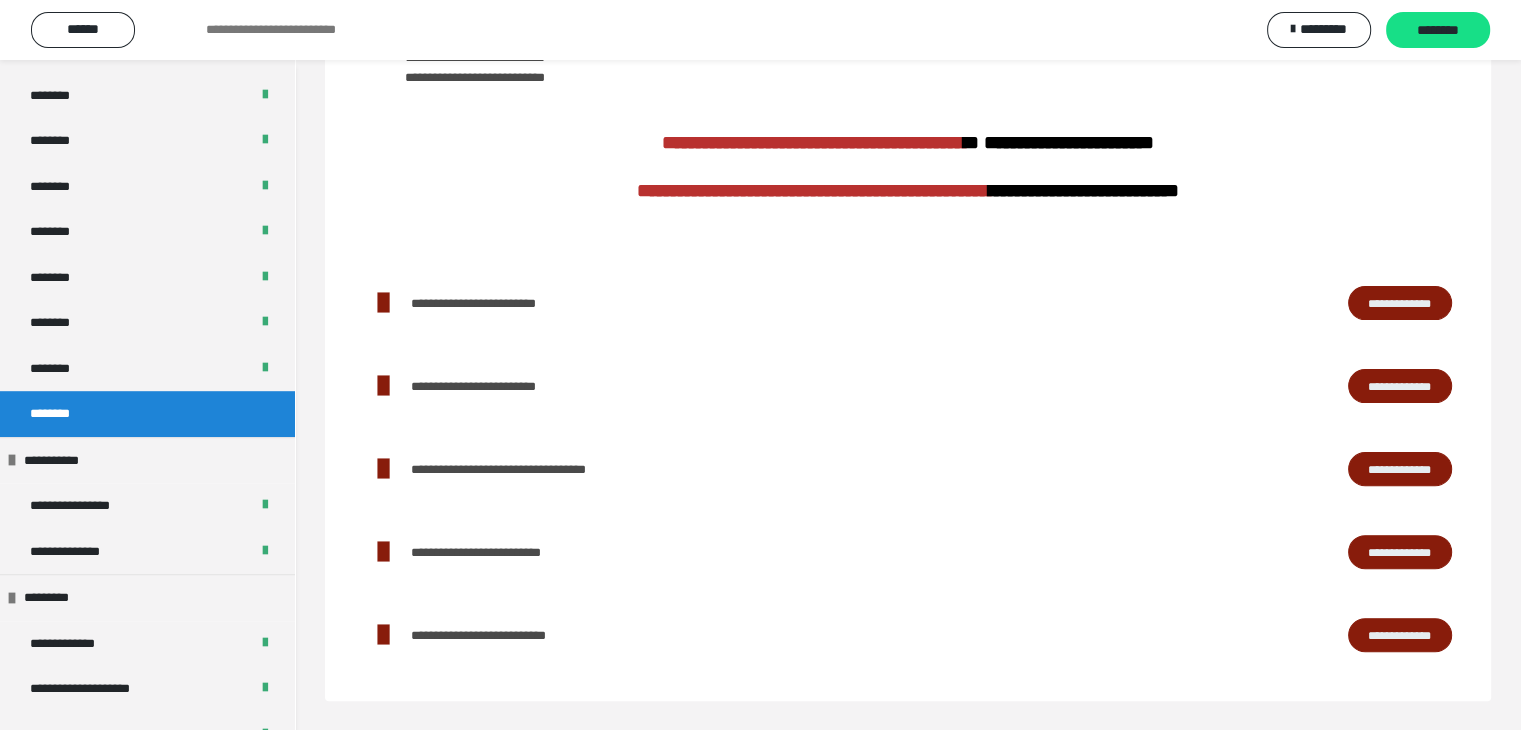 click on "**********" at bounding box center (1400, 303) 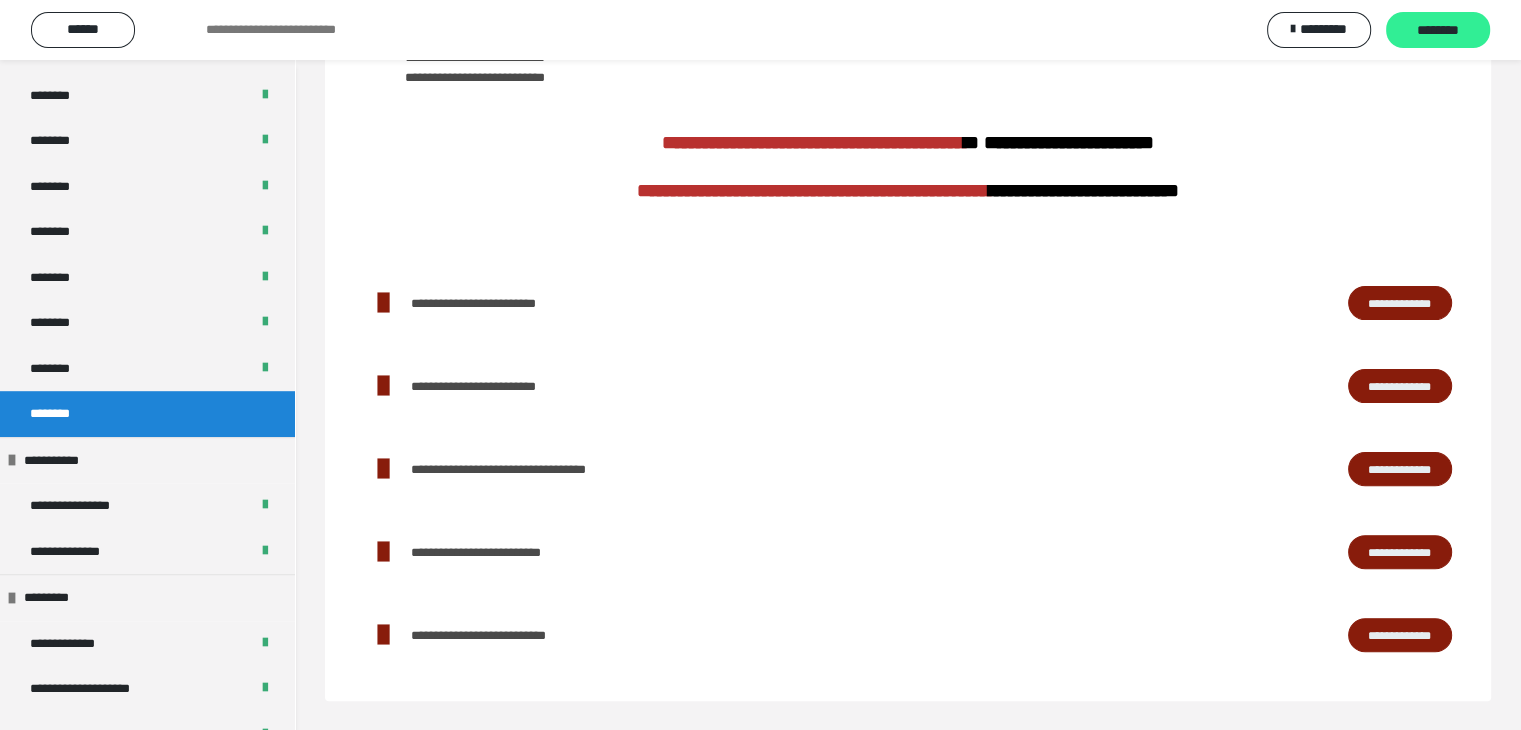 click on "********" at bounding box center [1438, 31] 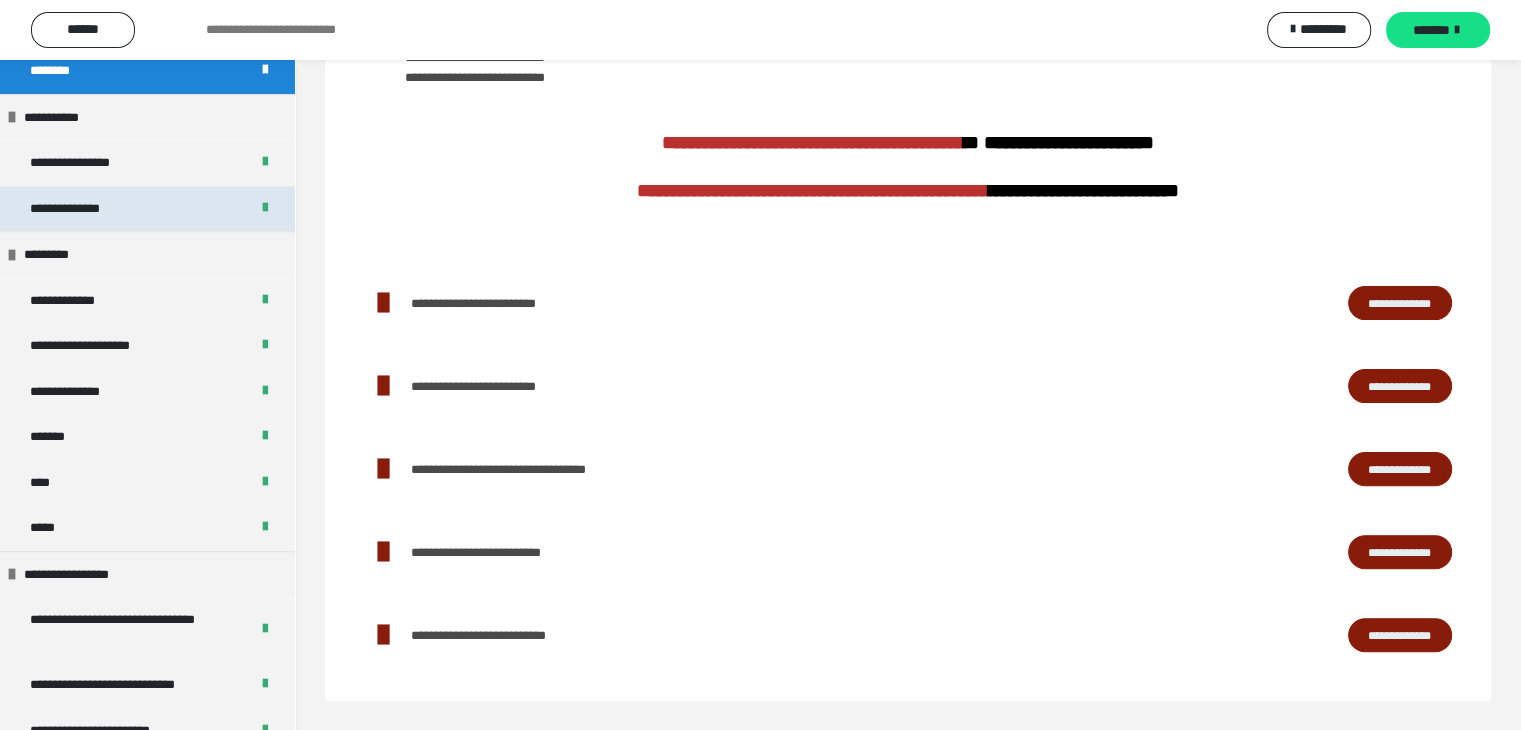 scroll, scrollTop: 1793, scrollLeft: 0, axis: vertical 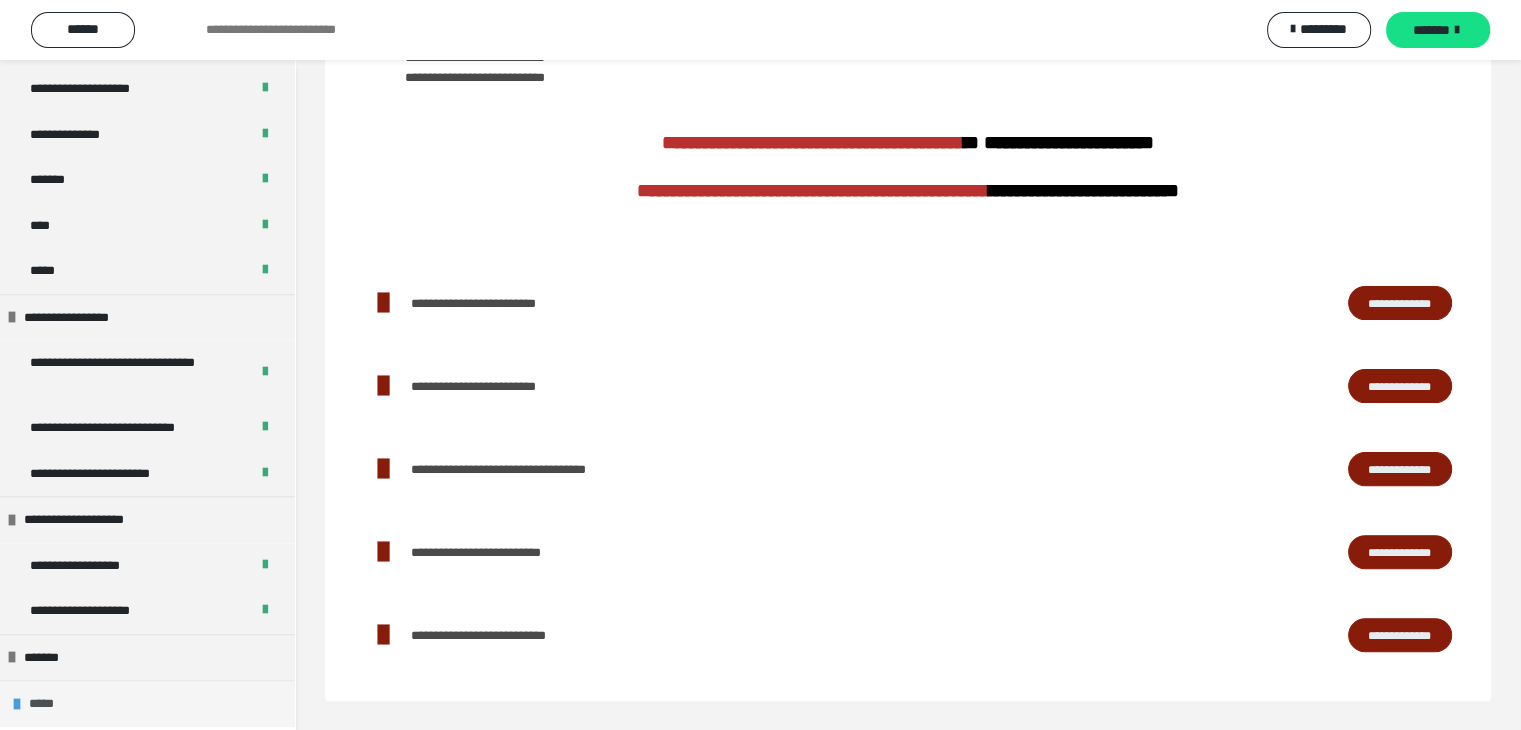 click at bounding box center (17, 704) 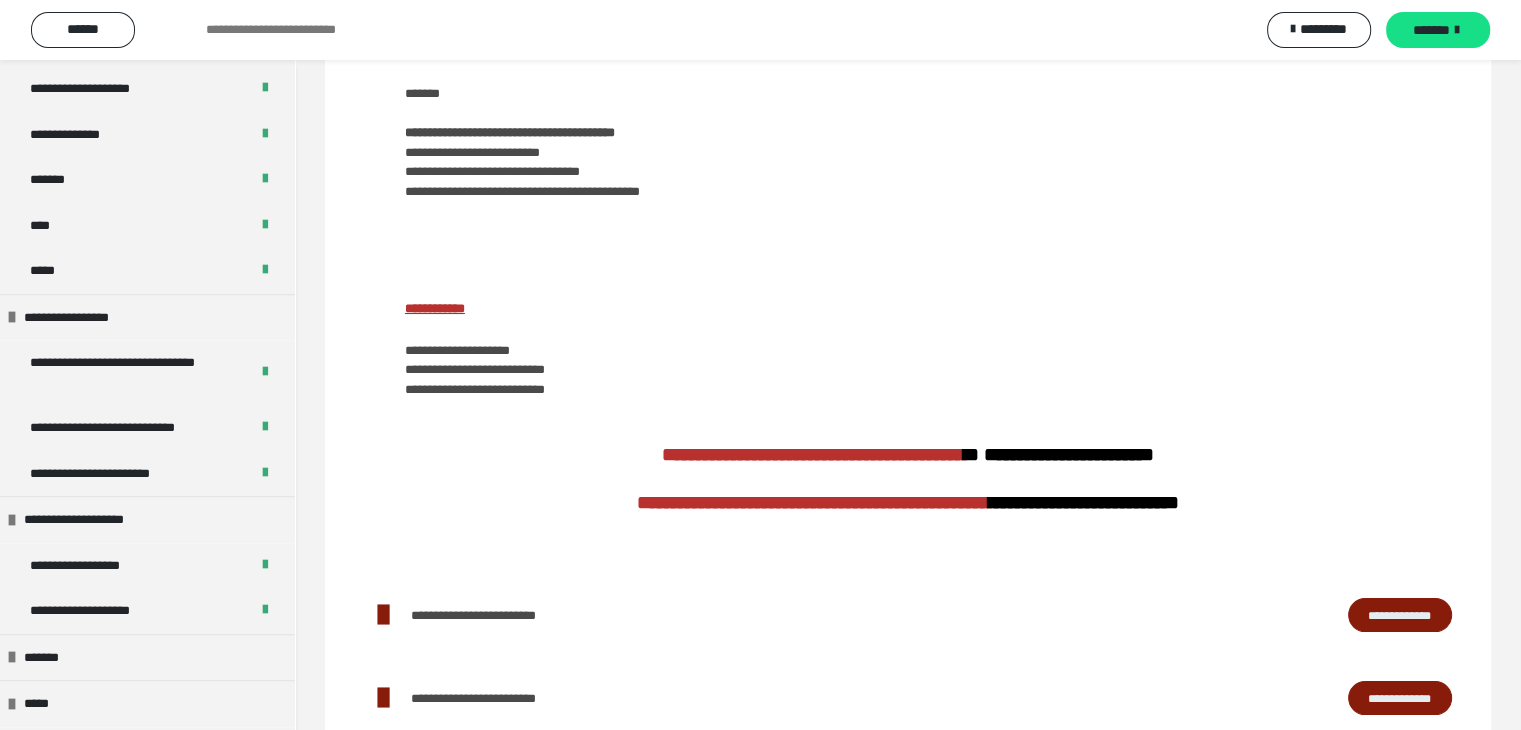 scroll, scrollTop: 0, scrollLeft: 0, axis: both 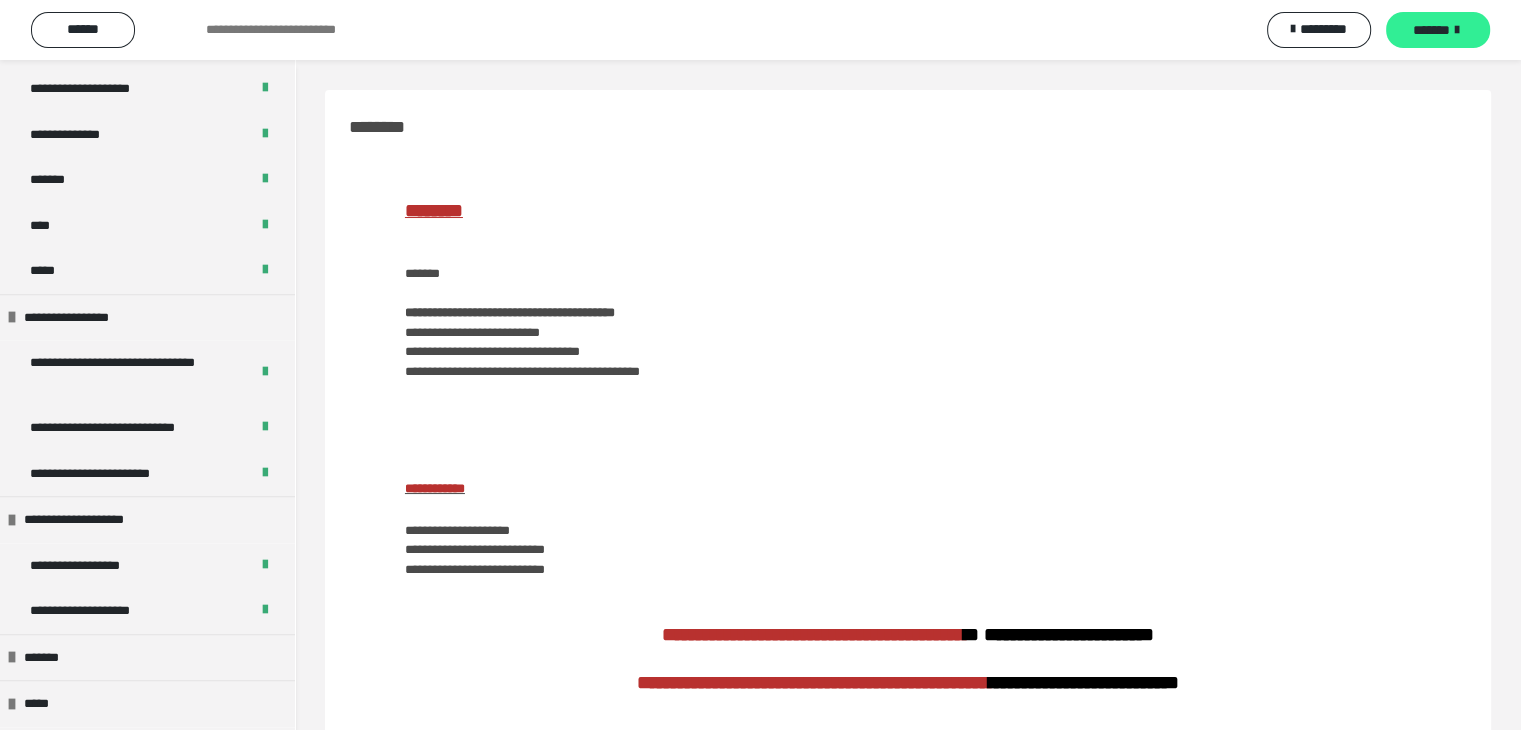 click on "*******" at bounding box center [1431, 30] 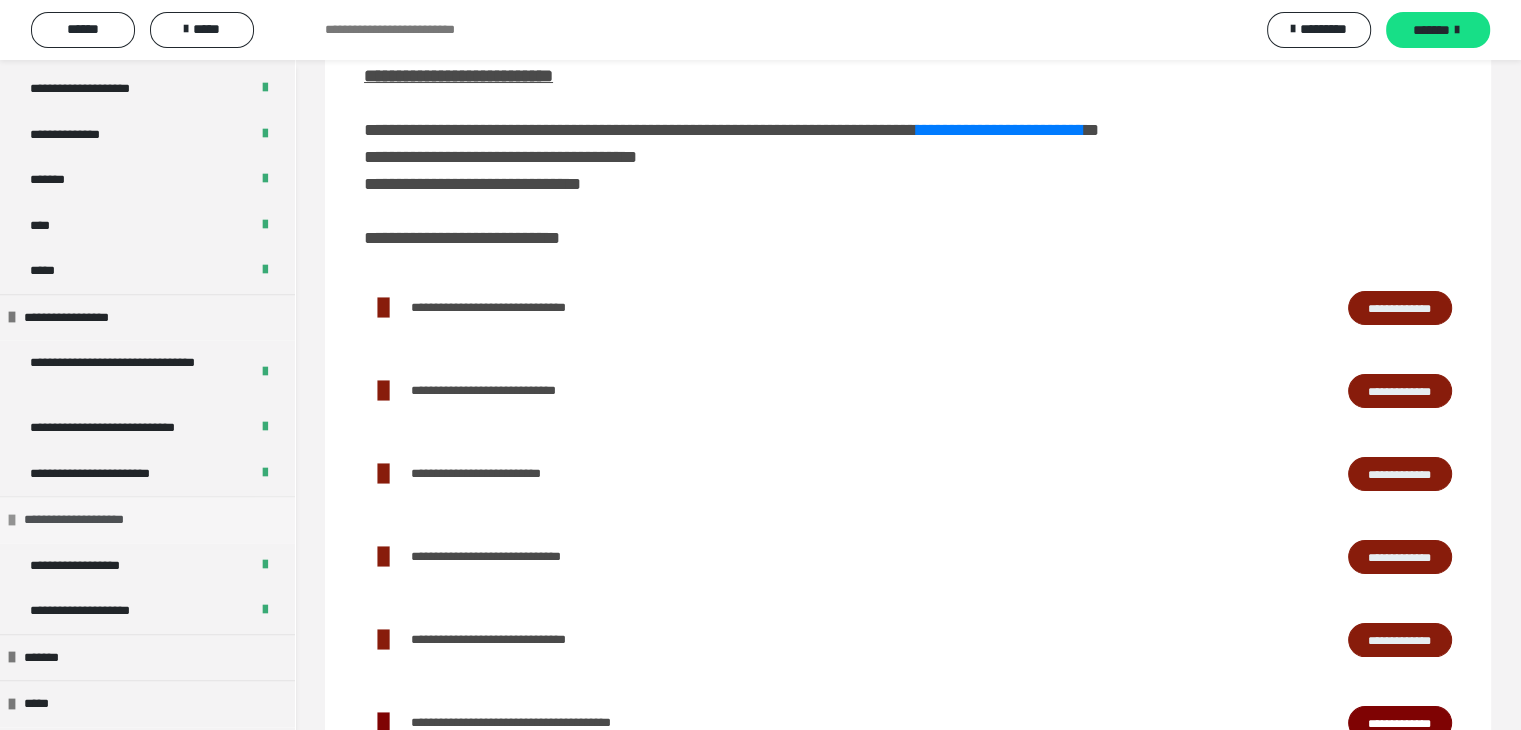 scroll, scrollTop: 371, scrollLeft: 0, axis: vertical 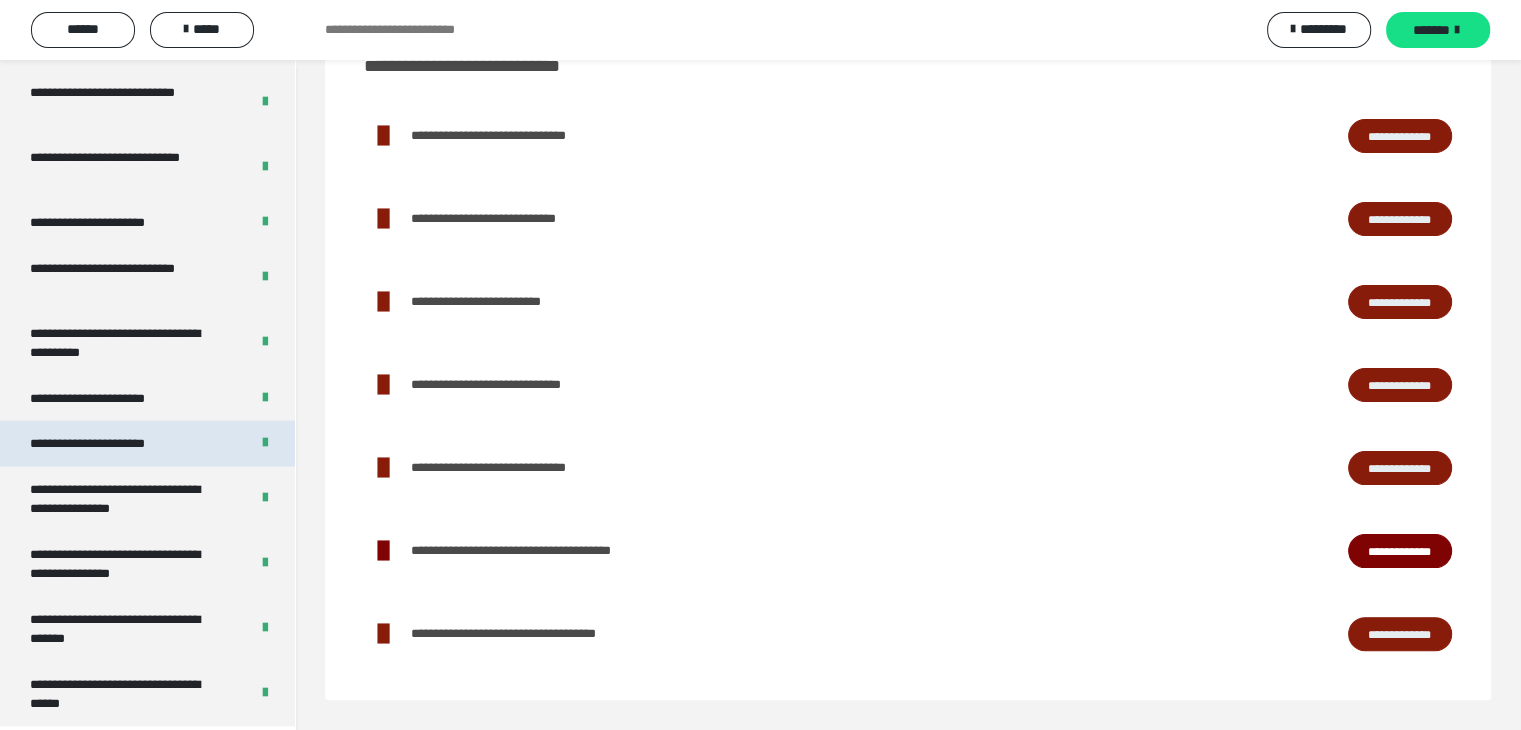 click on "**********" at bounding box center (111, 444) 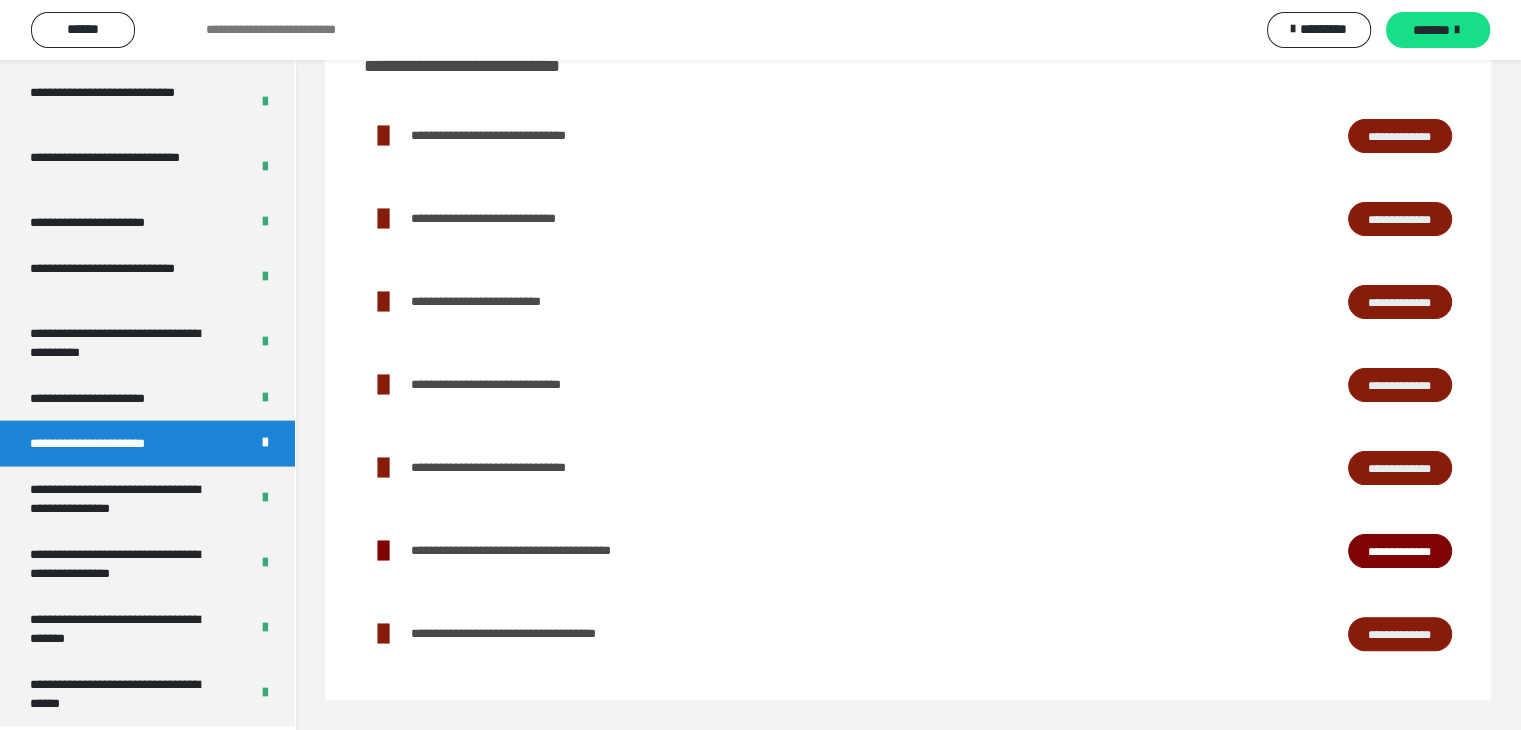 click on "**********" at bounding box center [111, 444] 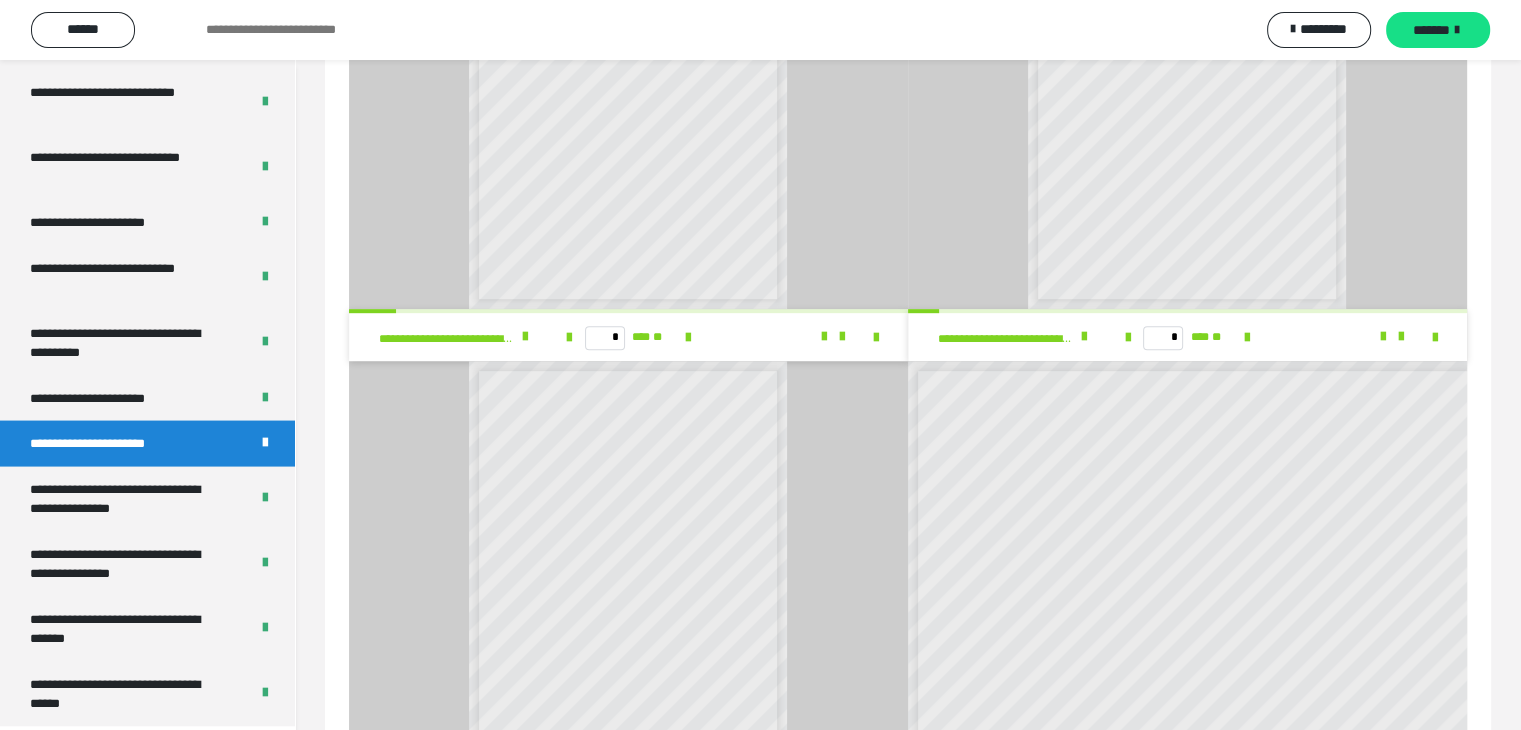 scroll, scrollTop: 971, scrollLeft: 0, axis: vertical 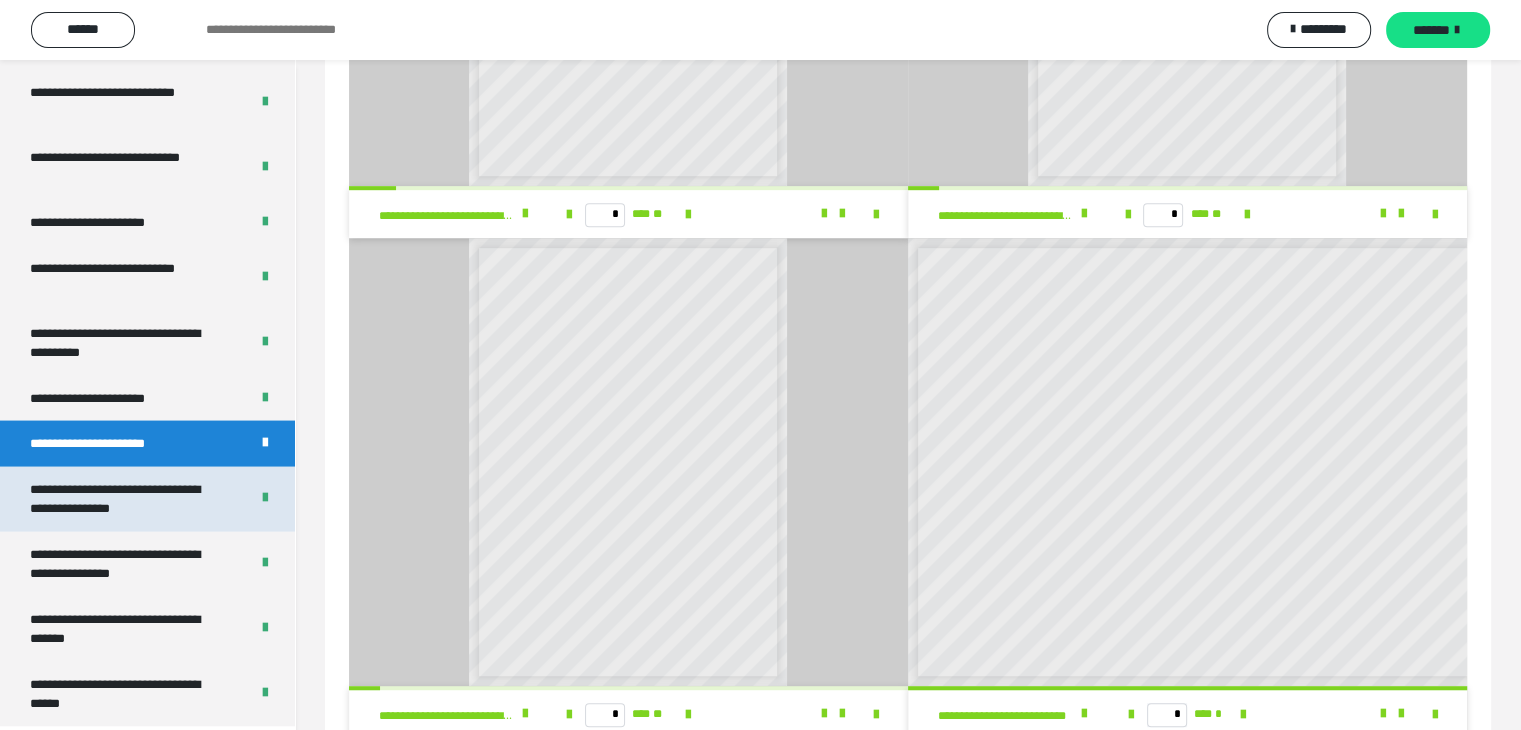 click on "**********" at bounding box center [124, 499] 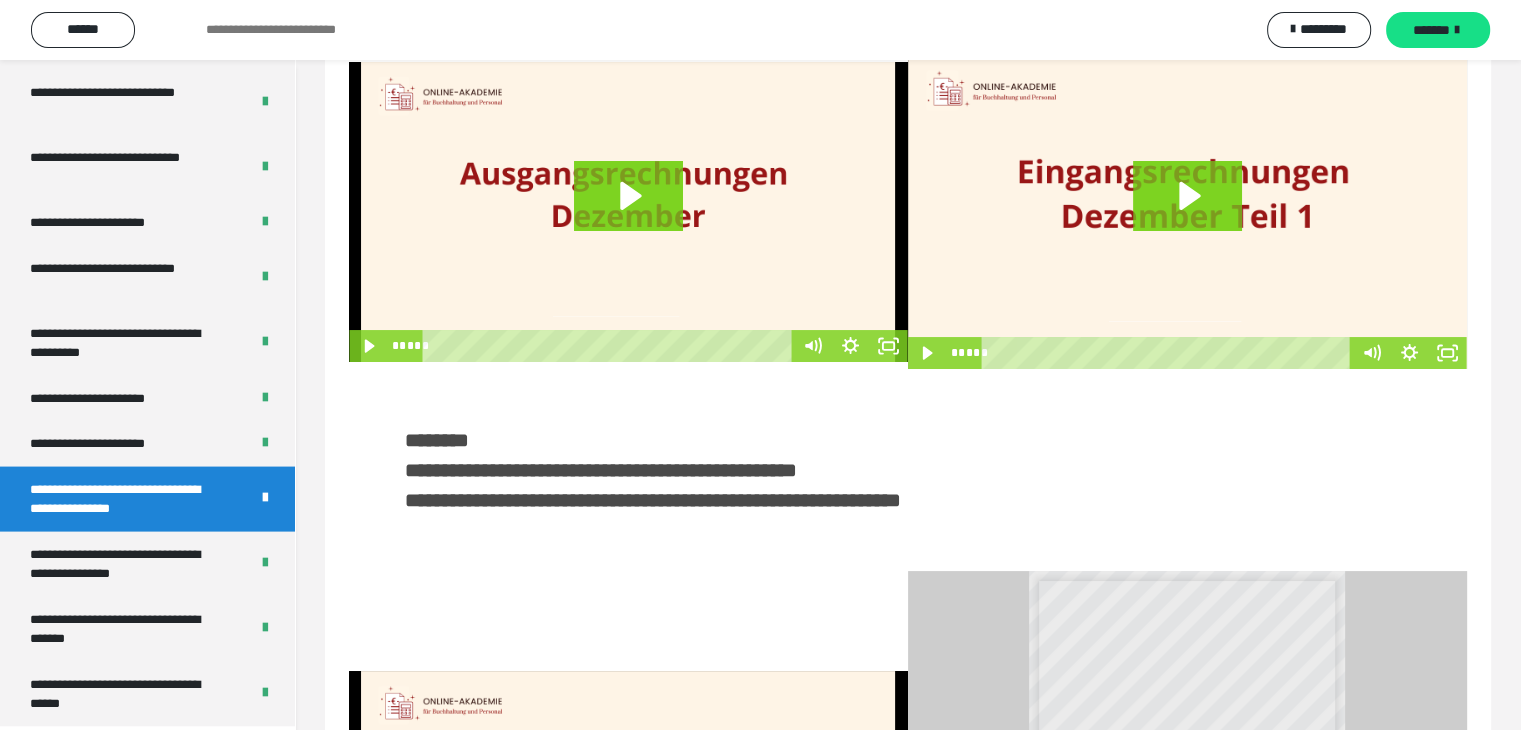 scroll, scrollTop: 0, scrollLeft: 0, axis: both 